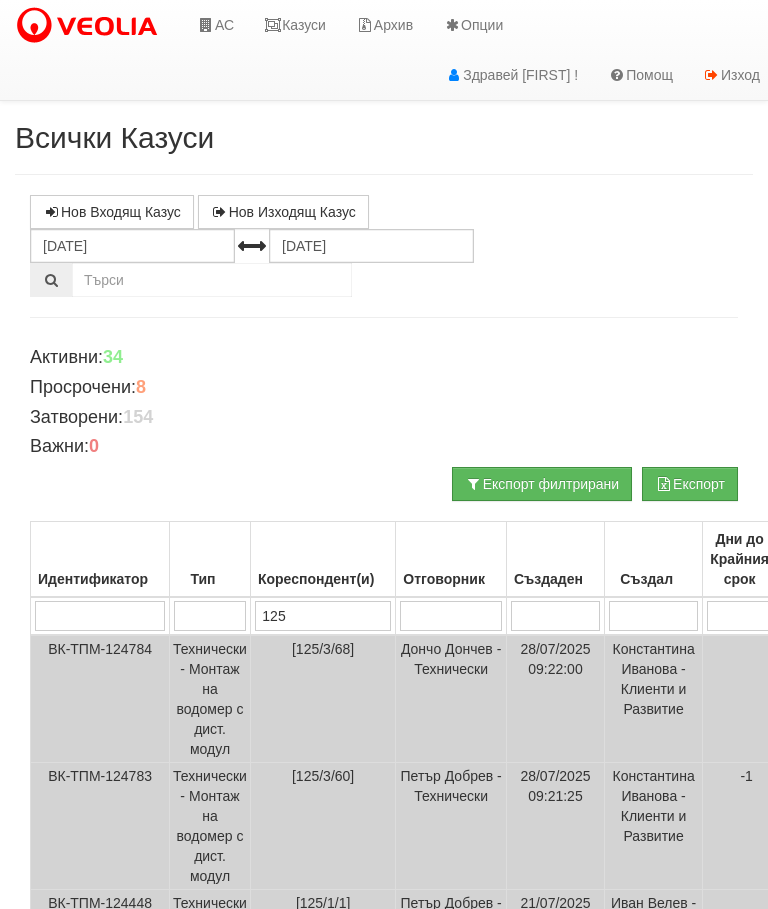 scroll, scrollTop: 0, scrollLeft: 0, axis: both 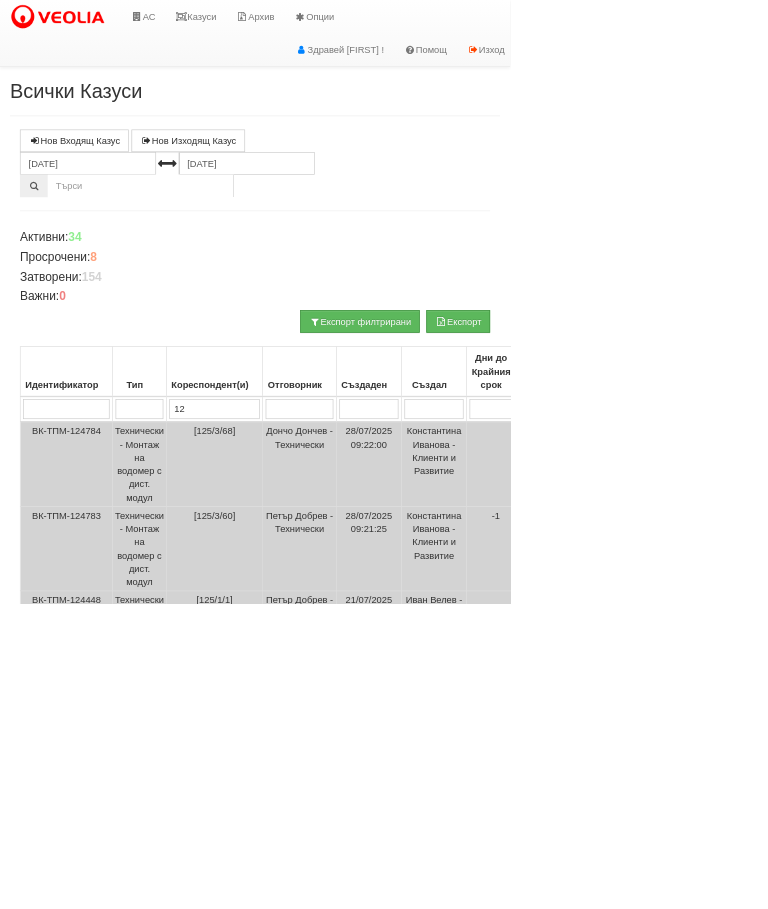 type on "1" 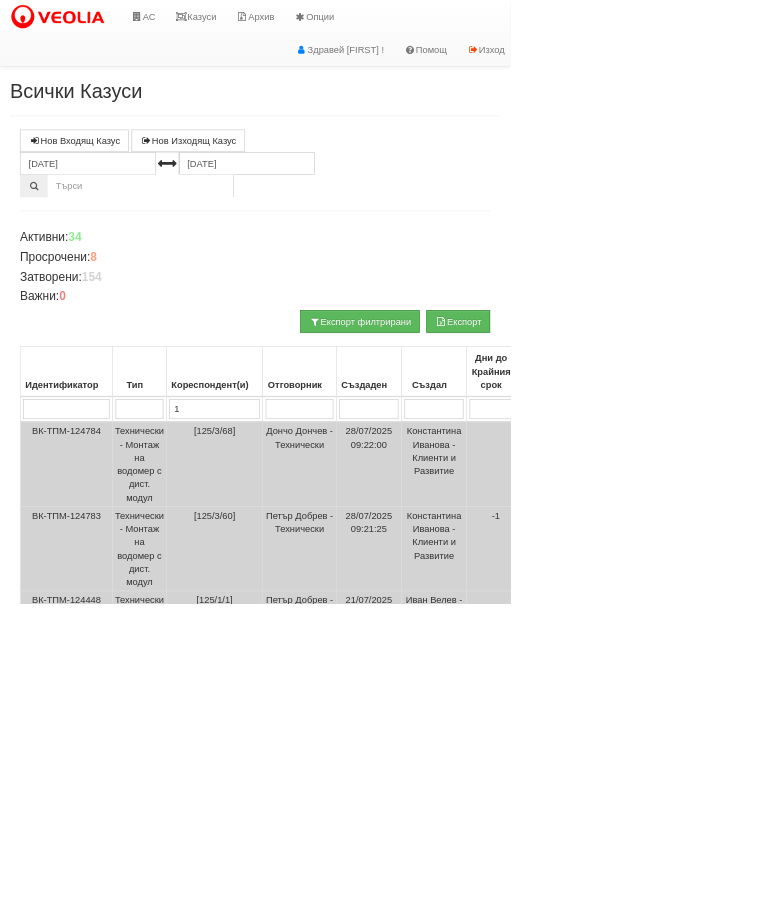 type 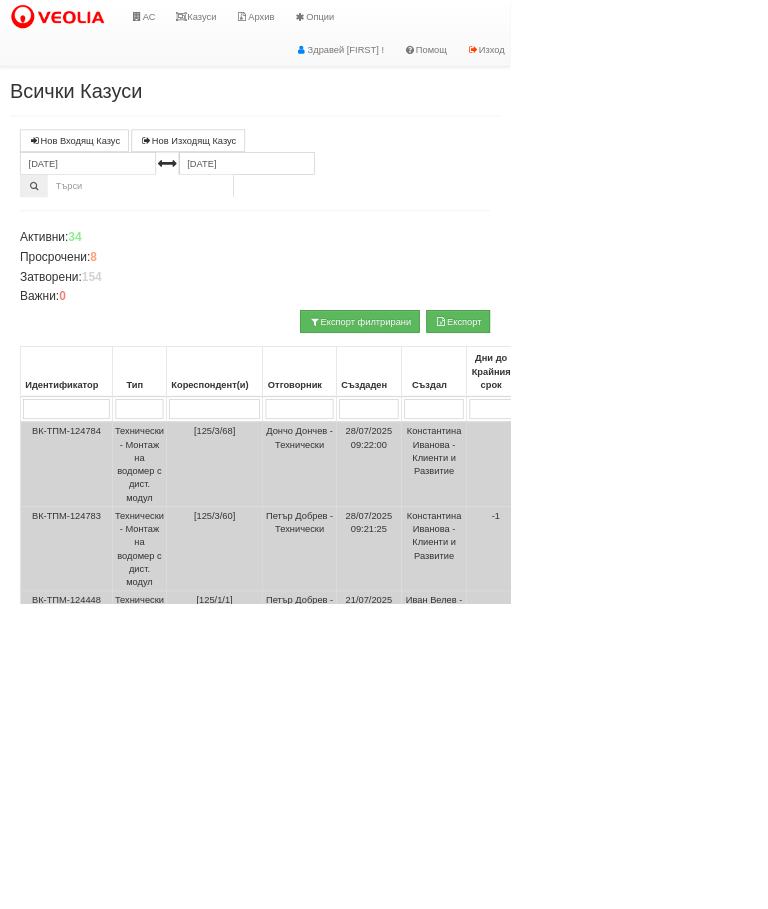 type 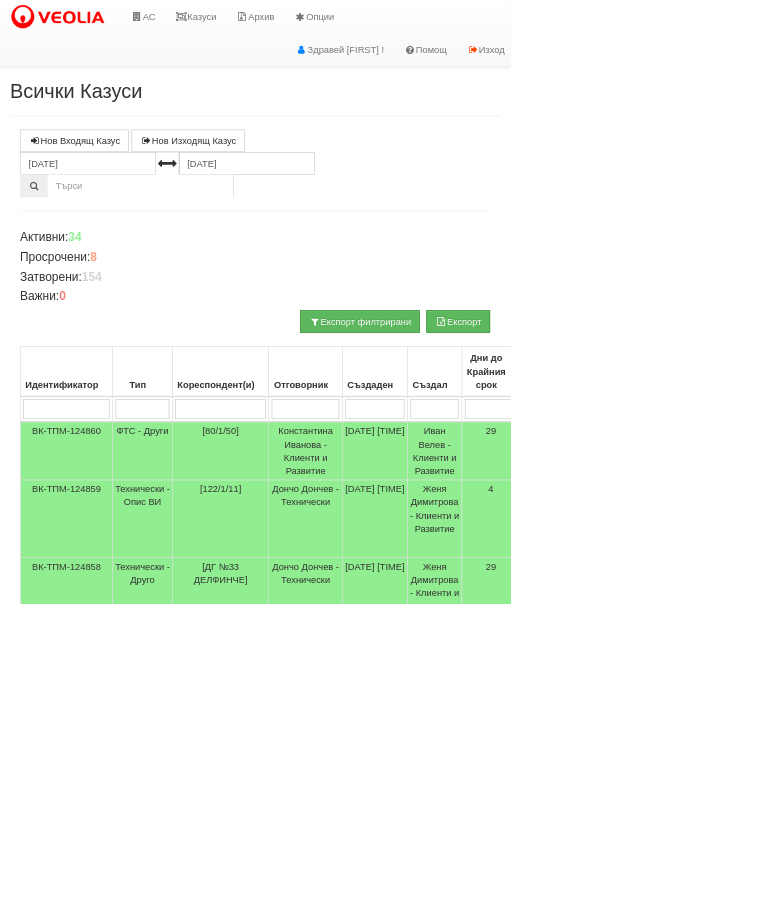 type on "8" 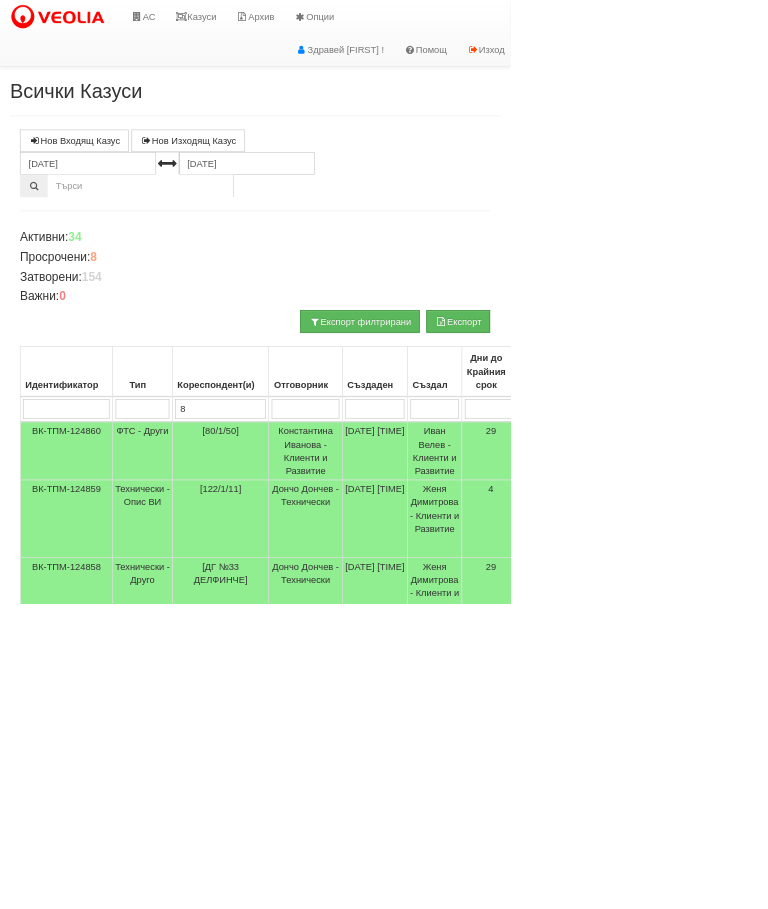 type on "8" 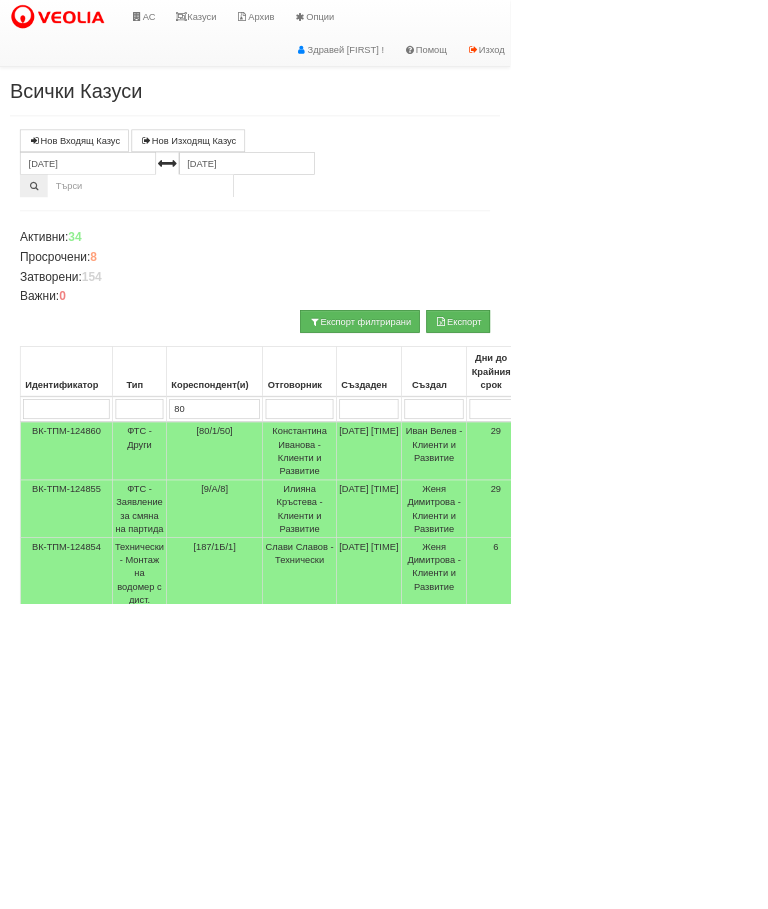type on "80" 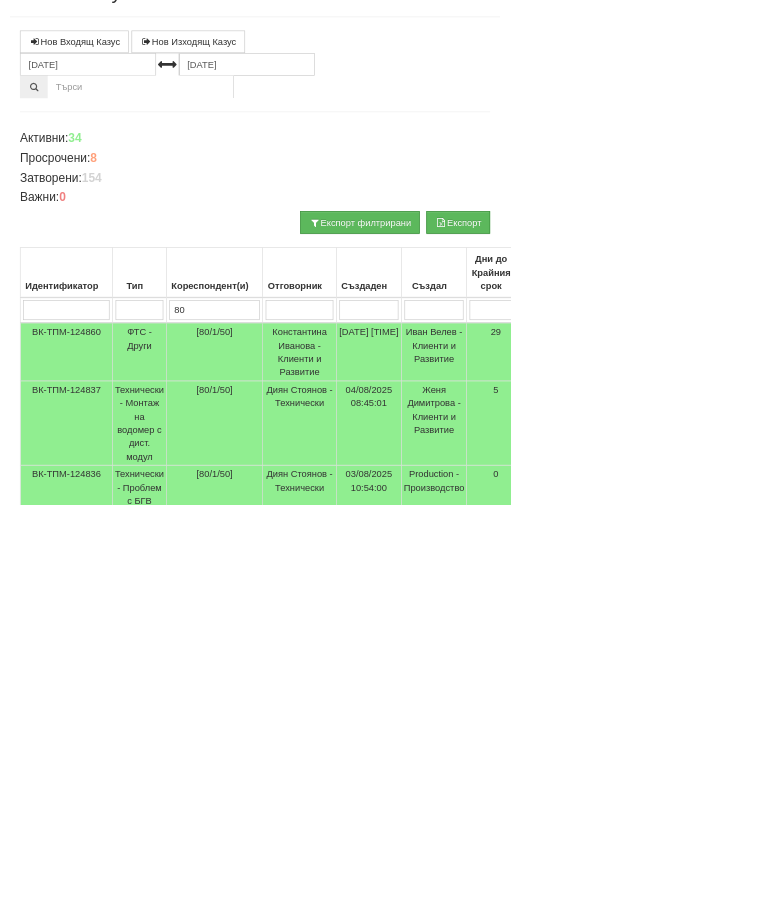 scroll, scrollTop: 0, scrollLeft: 92, axis: horizontal 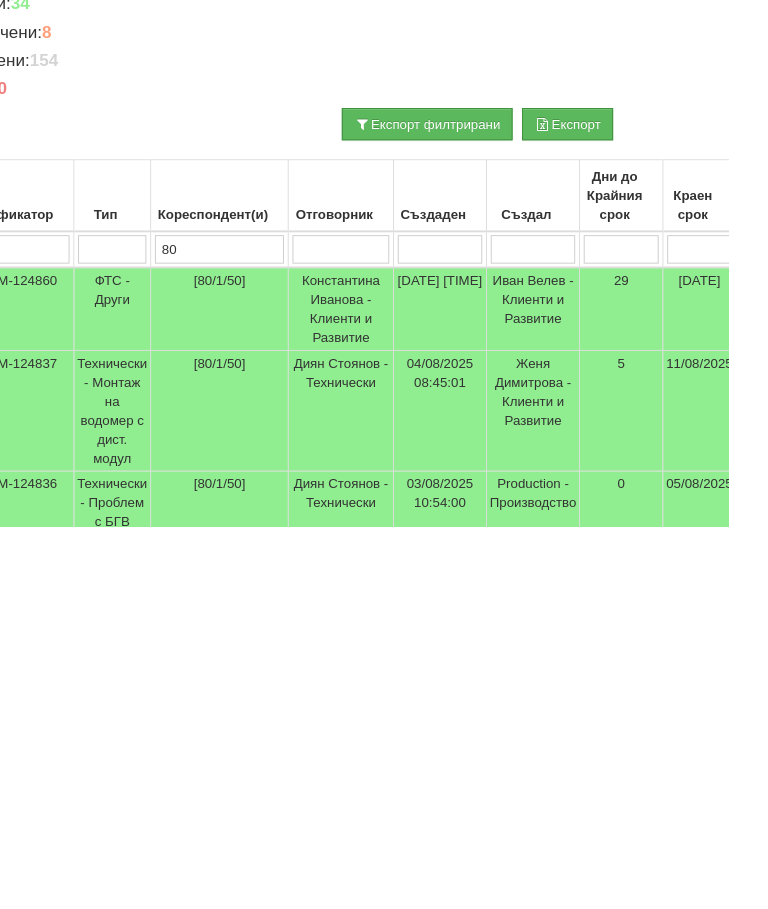 type on "80" 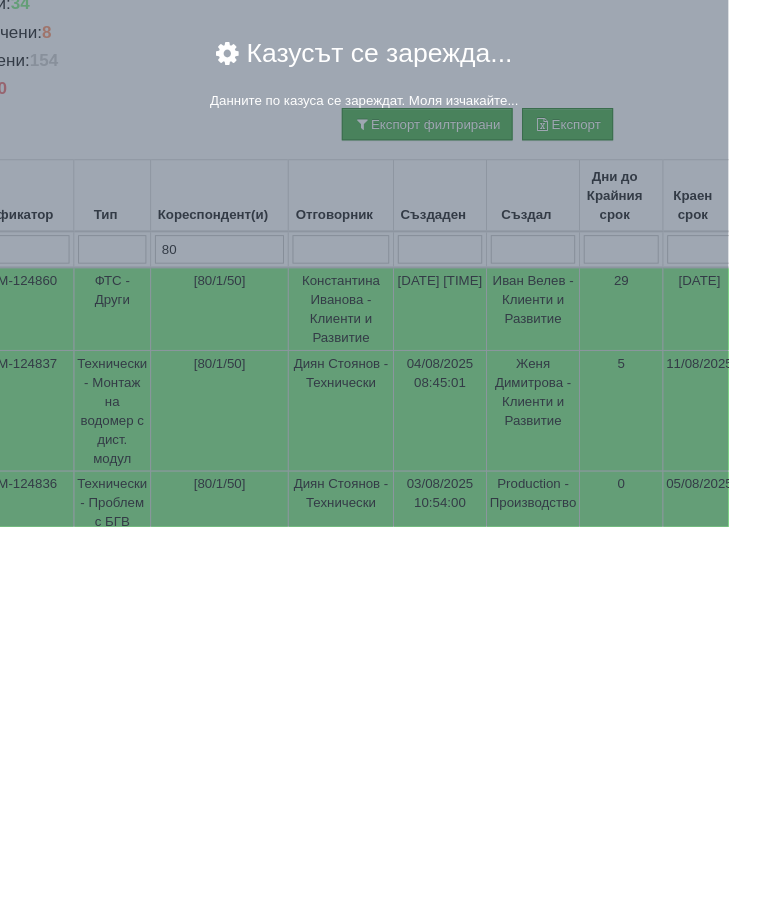 scroll, scrollTop: 353, scrollLeft: 93, axis: both 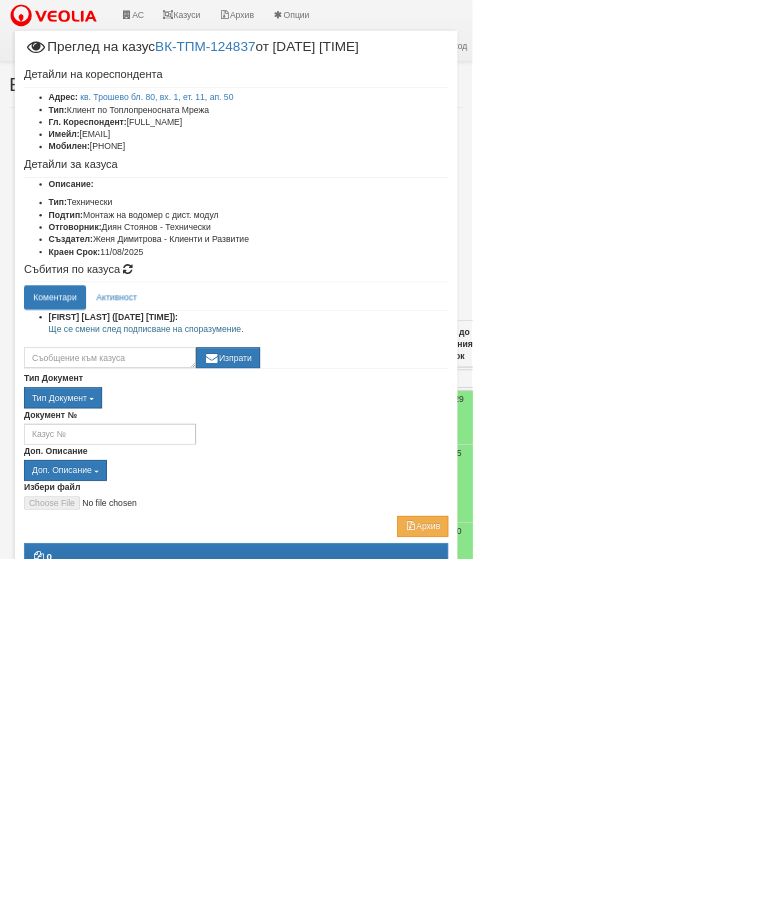 click on "Адрес:
кв. Трошево бл. 80, вх. 1, ет. 11, ап. 50" at bounding box center [404, 158] 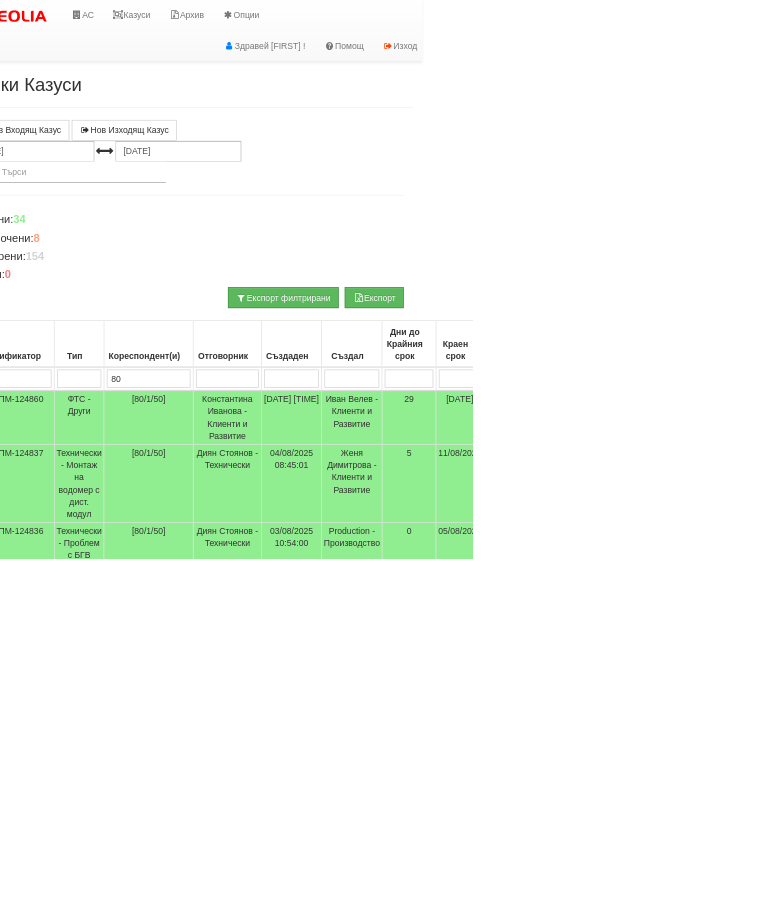 scroll, scrollTop: 0, scrollLeft: 0, axis: both 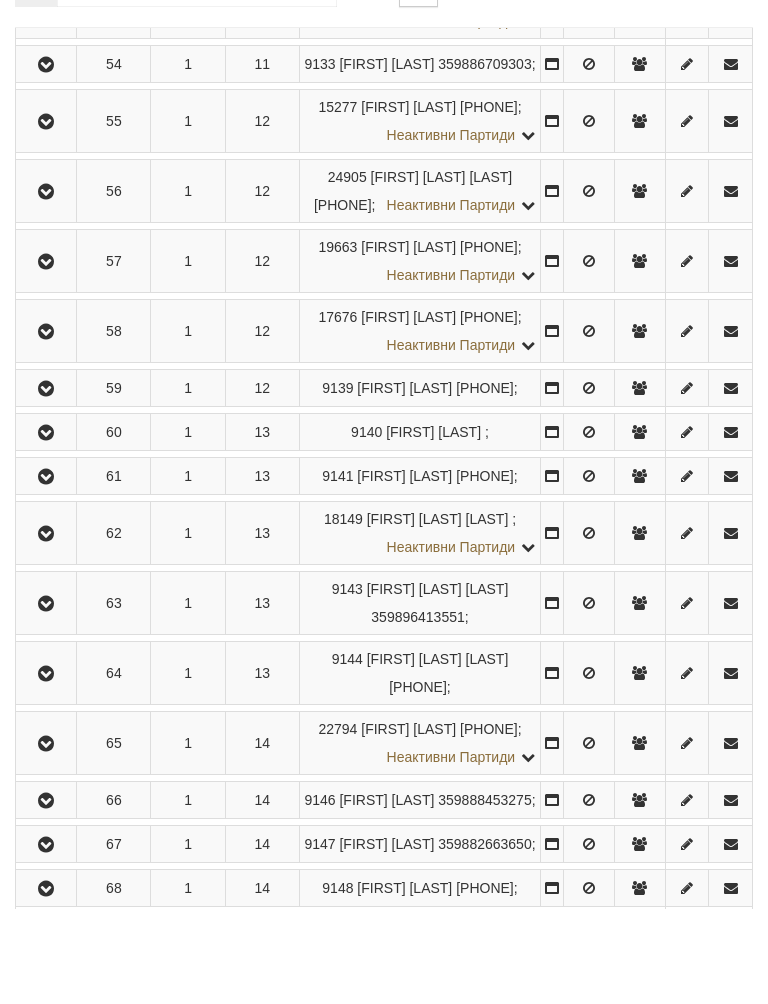 click at bounding box center [524, -730] 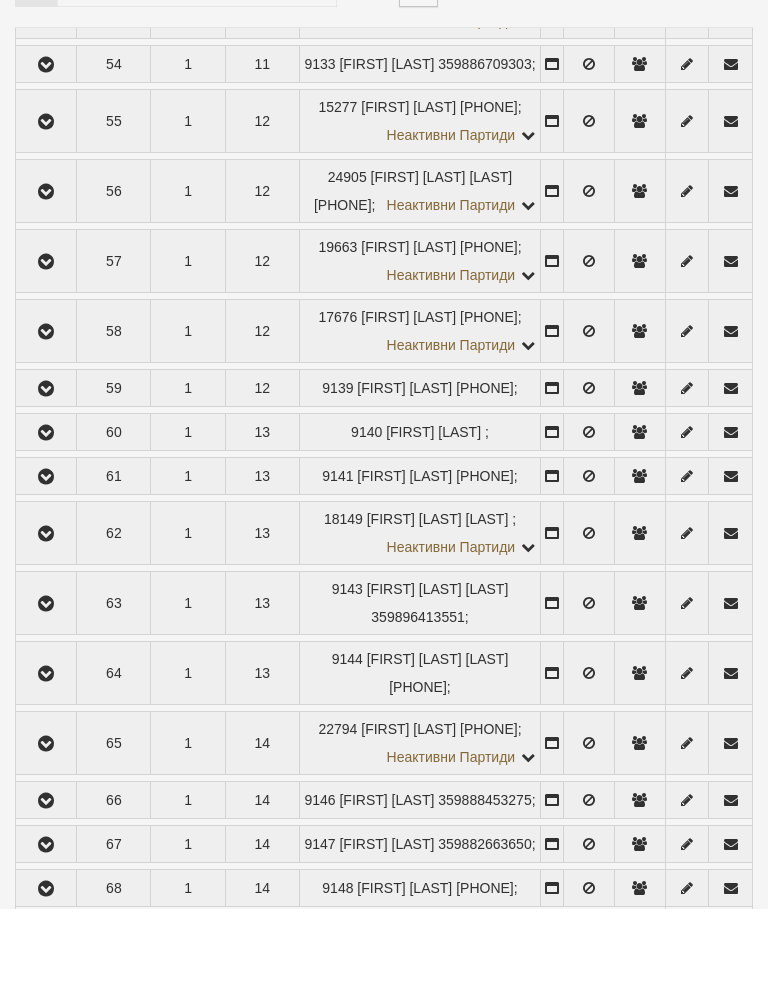 select on "10" 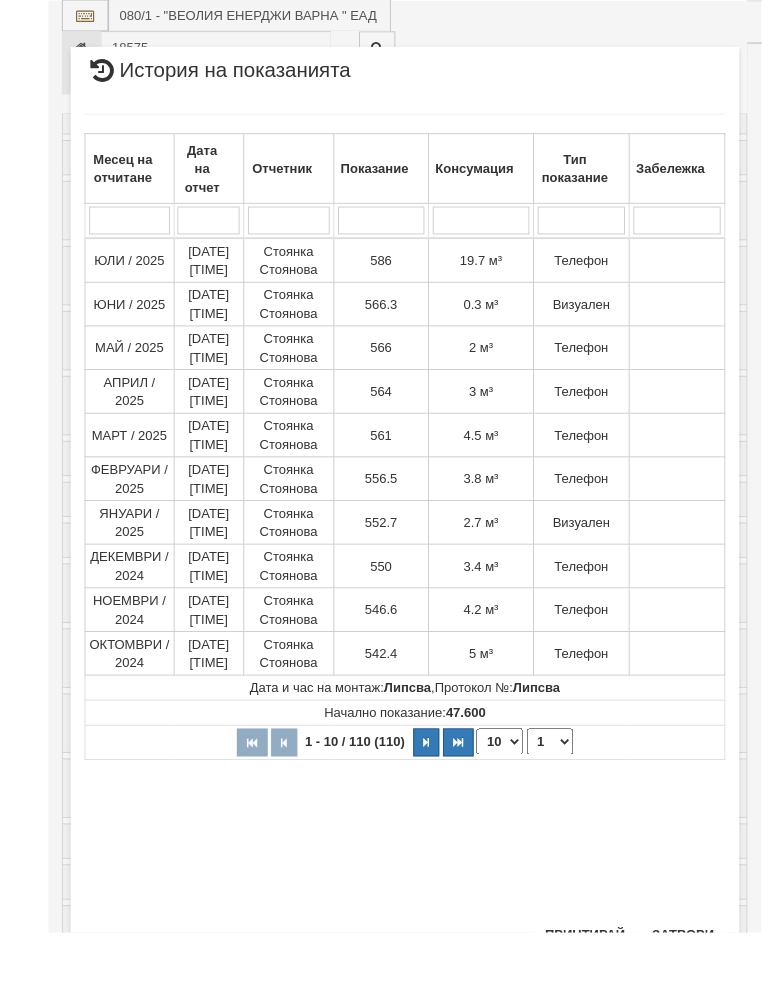 scroll, scrollTop: 4544, scrollLeft: 0, axis: vertical 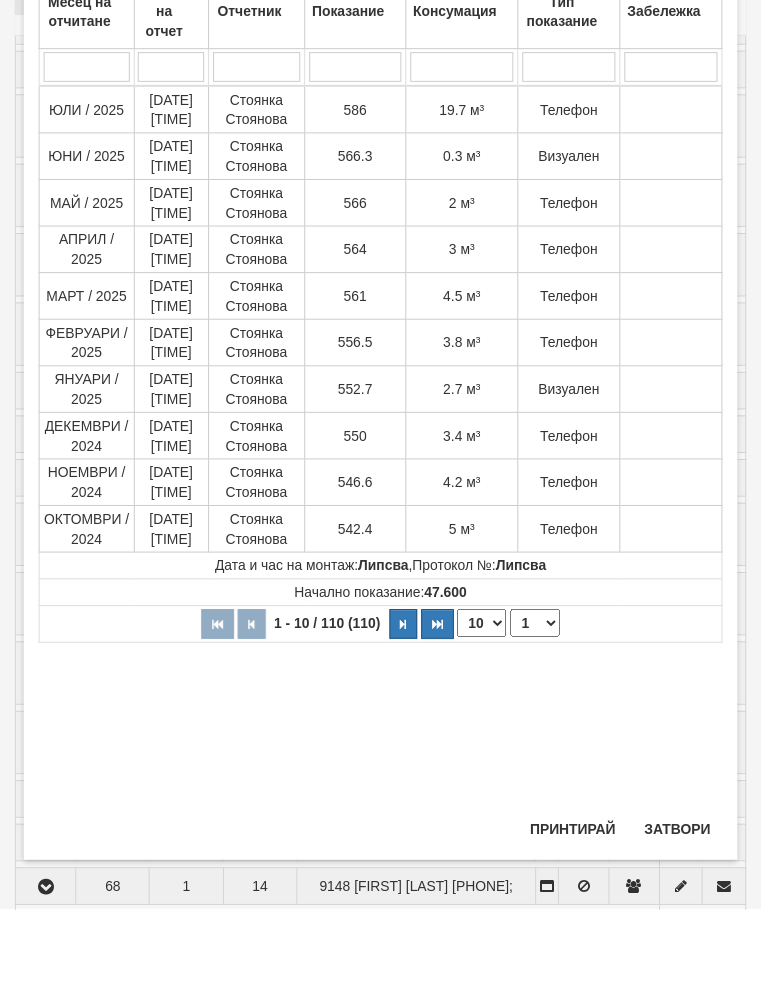 click on "Затвори" at bounding box center (683, 923) 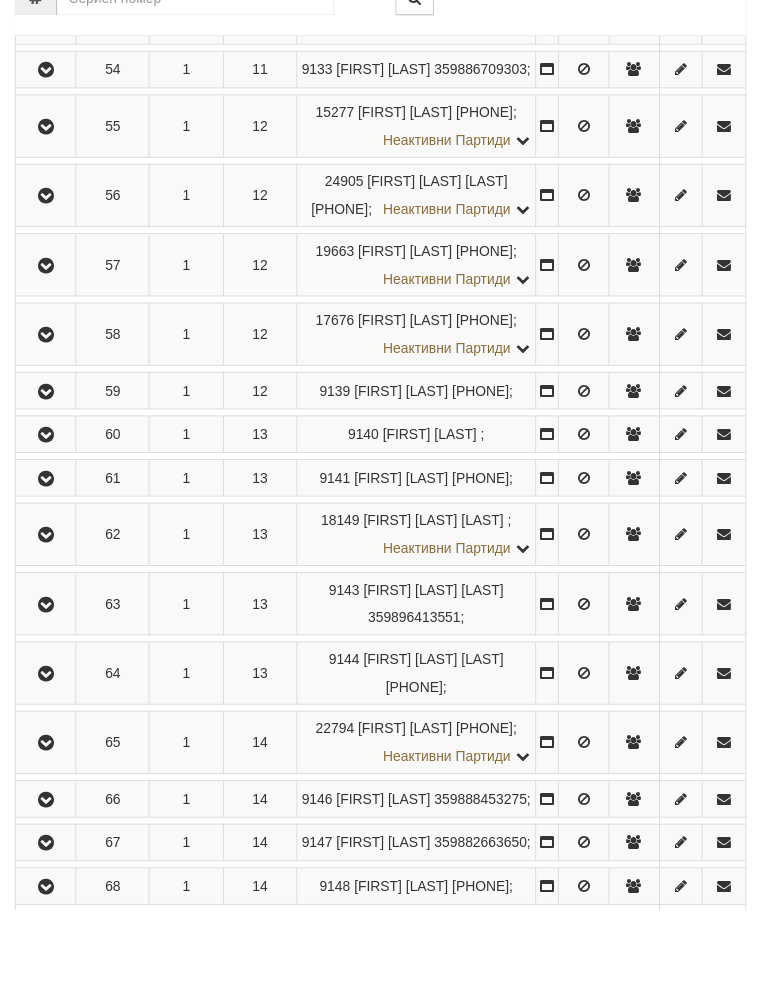 click at bounding box center (524, -732) 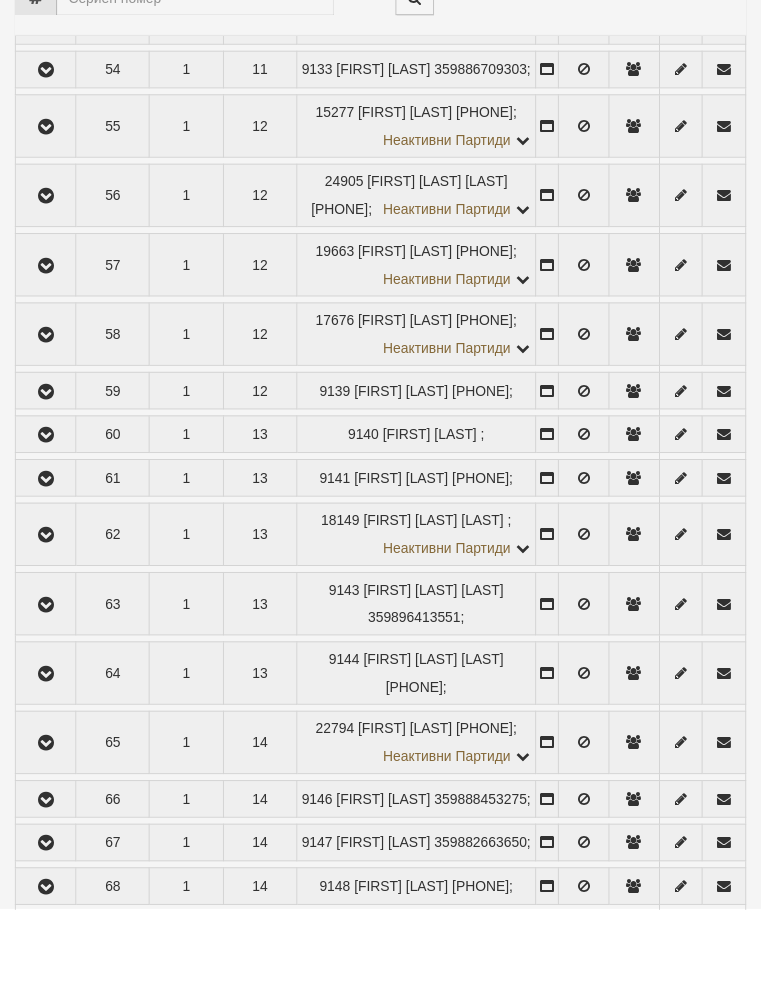 select on "10" 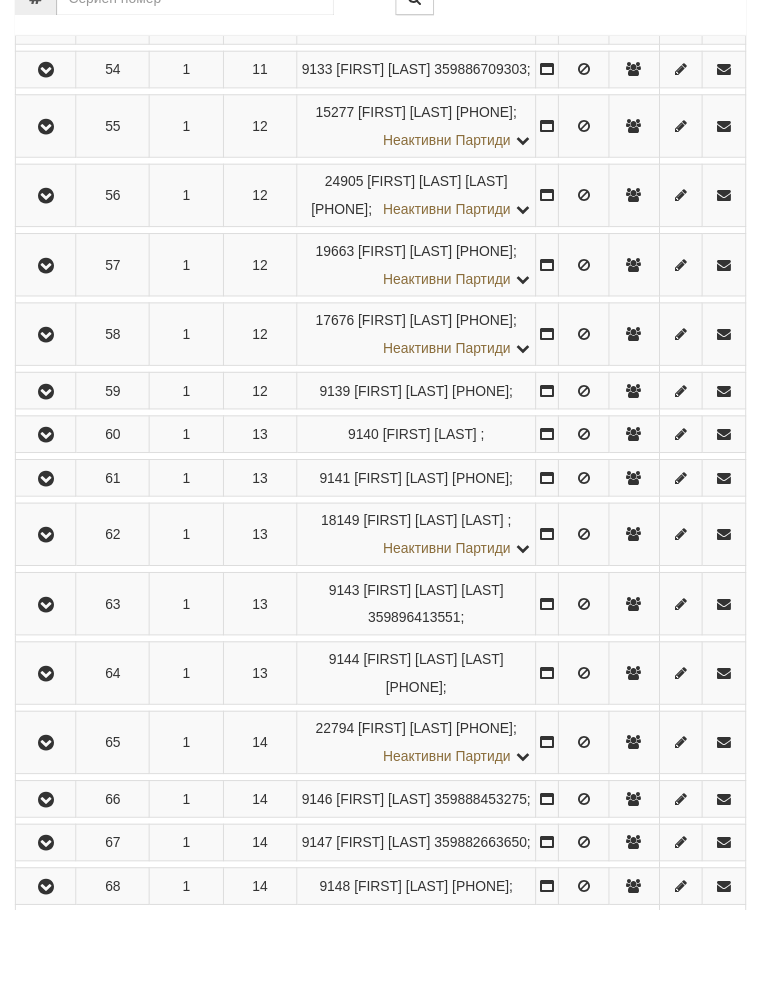 click at bounding box center [523, -732] 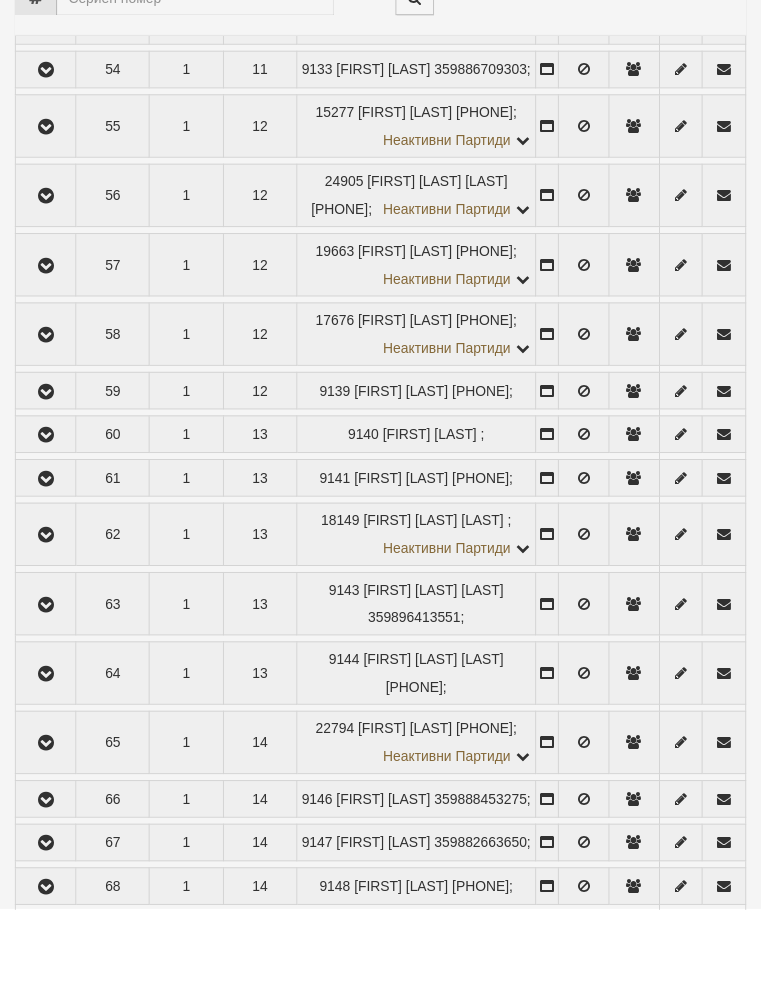 select on "10" 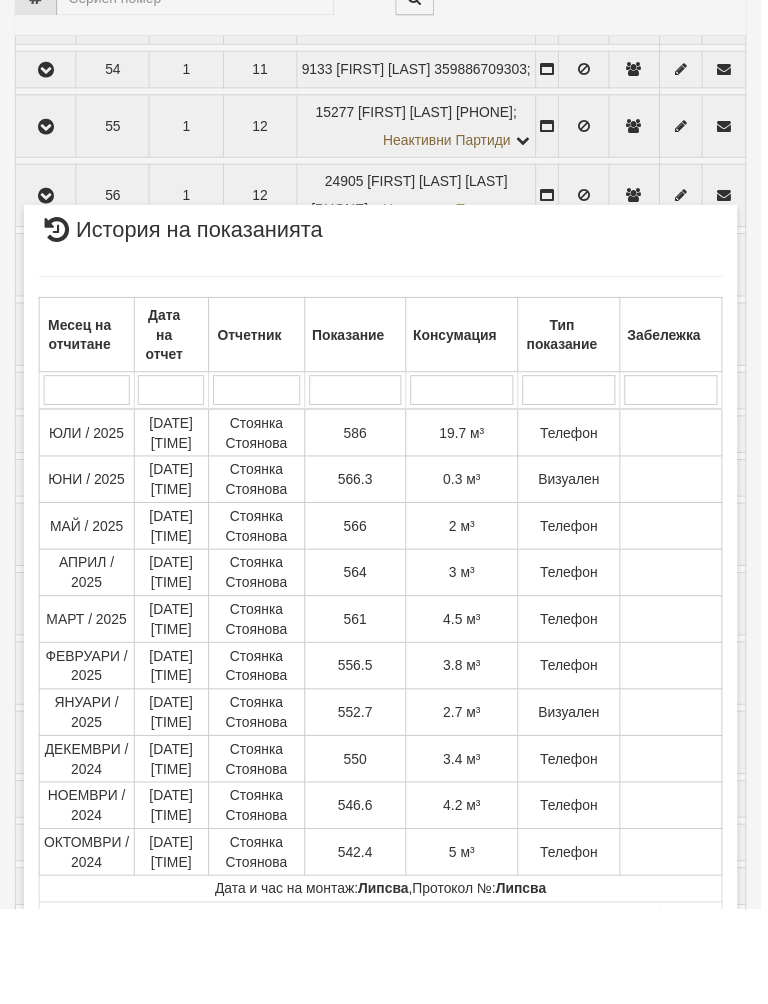 scroll, scrollTop: 776, scrollLeft: 0, axis: vertical 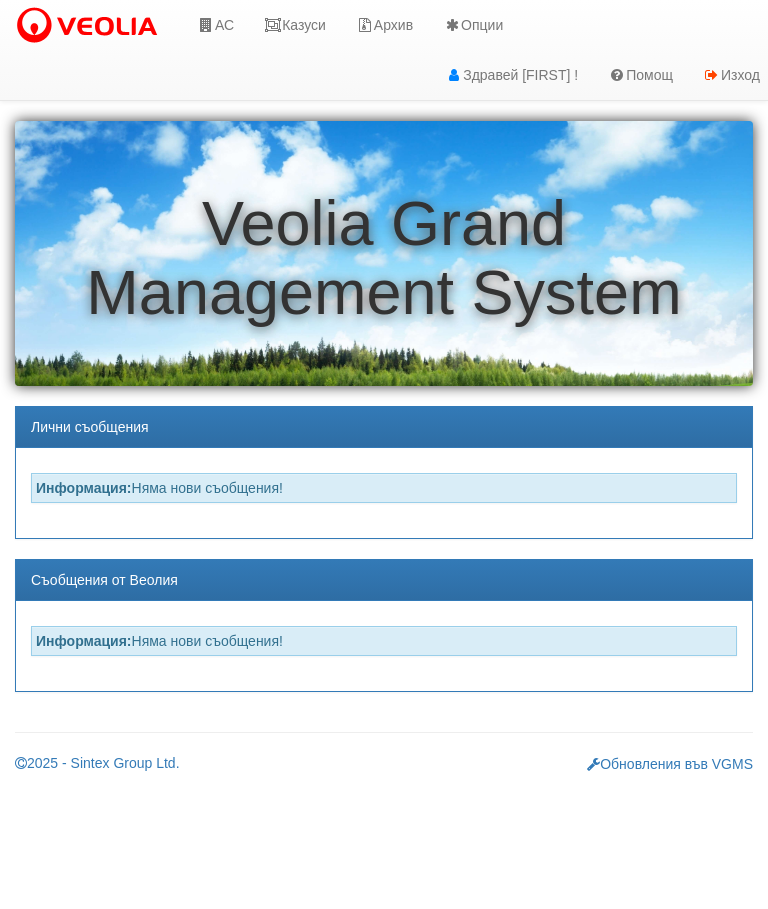 click on "АС" at bounding box center [215, 25] 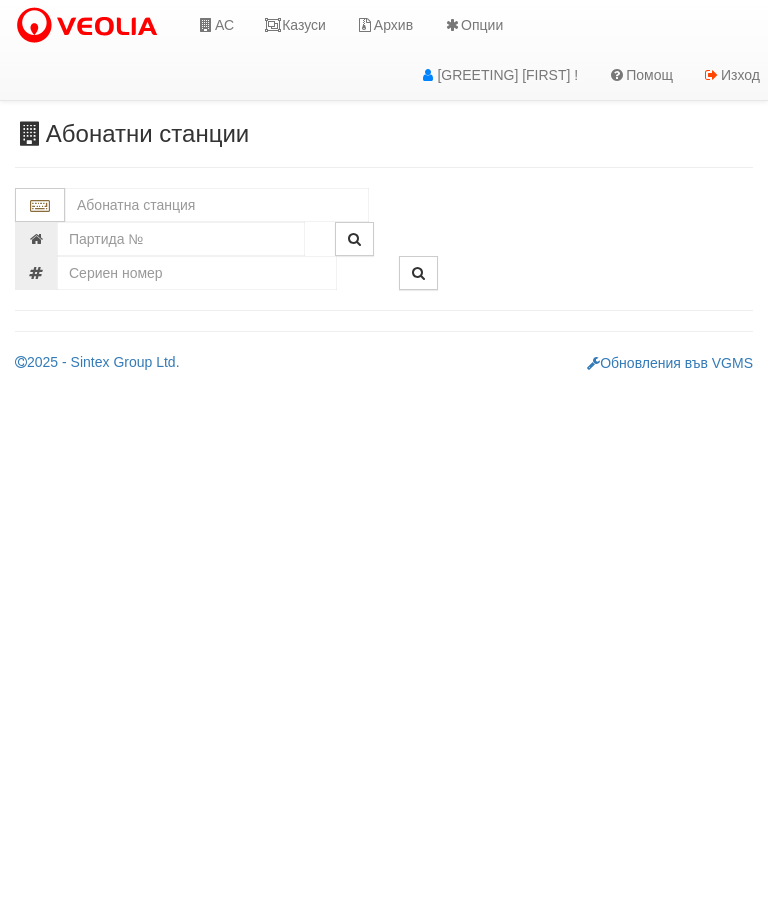 scroll, scrollTop: 0, scrollLeft: 0, axis: both 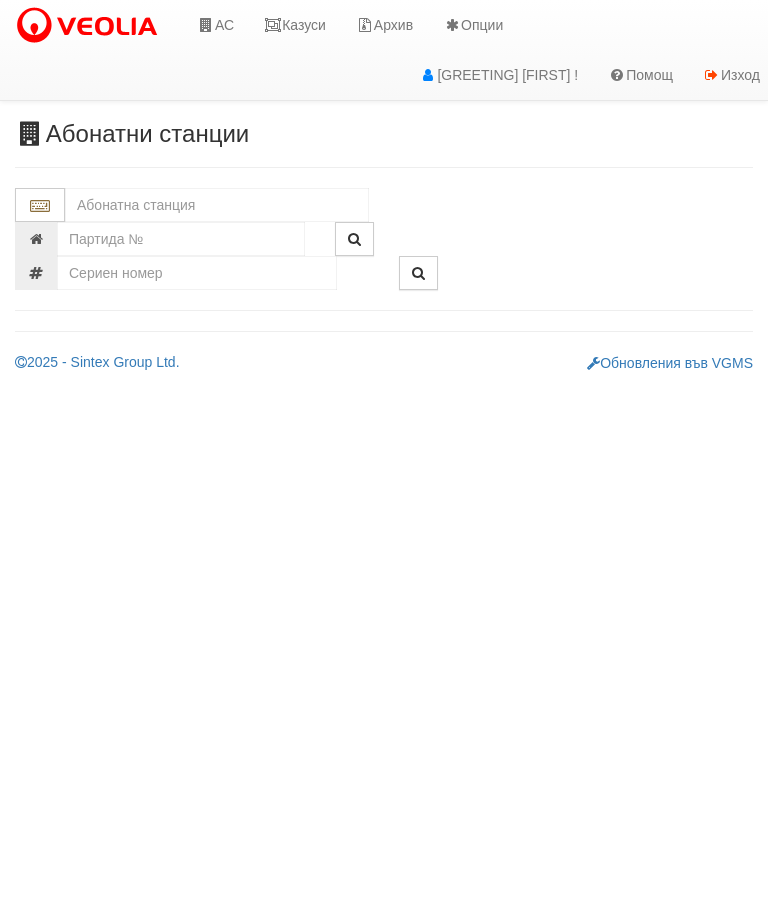 click at bounding box center (217, 205) 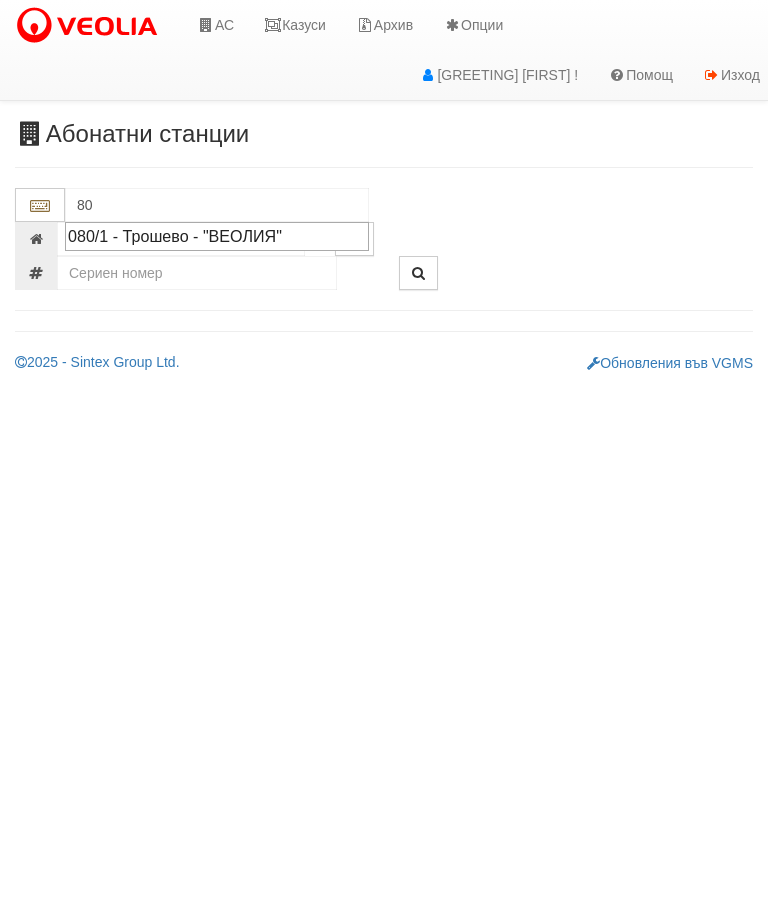 click on "080/1 - Трошево - "ВЕОЛИЯ"" at bounding box center [217, 236] 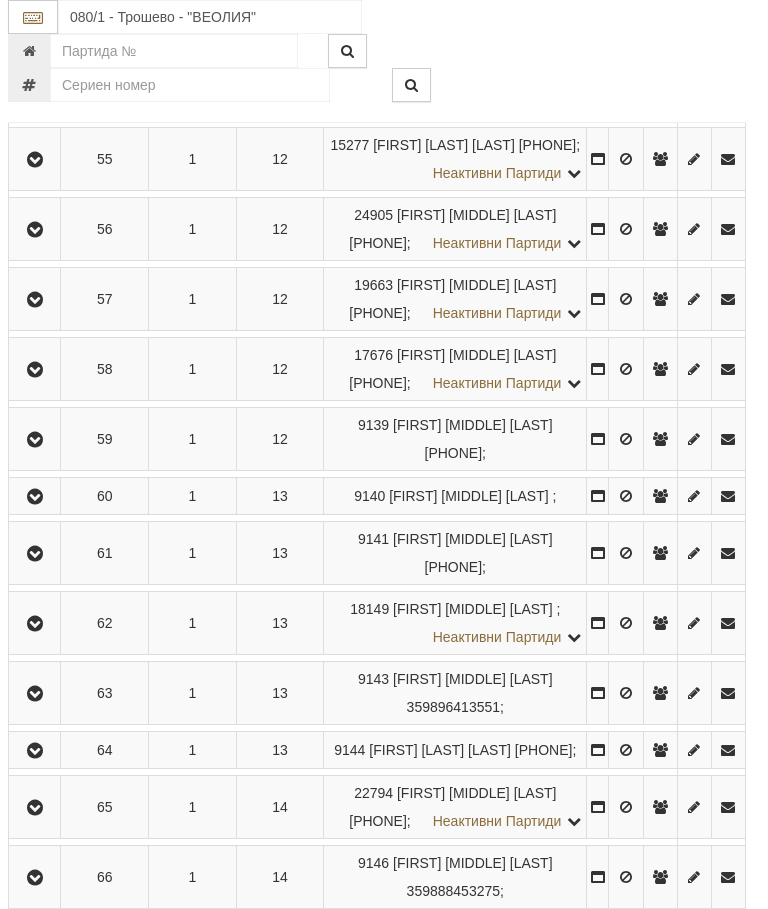 scroll, scrollTop: 3985, scrollLeft: 7, axis: both 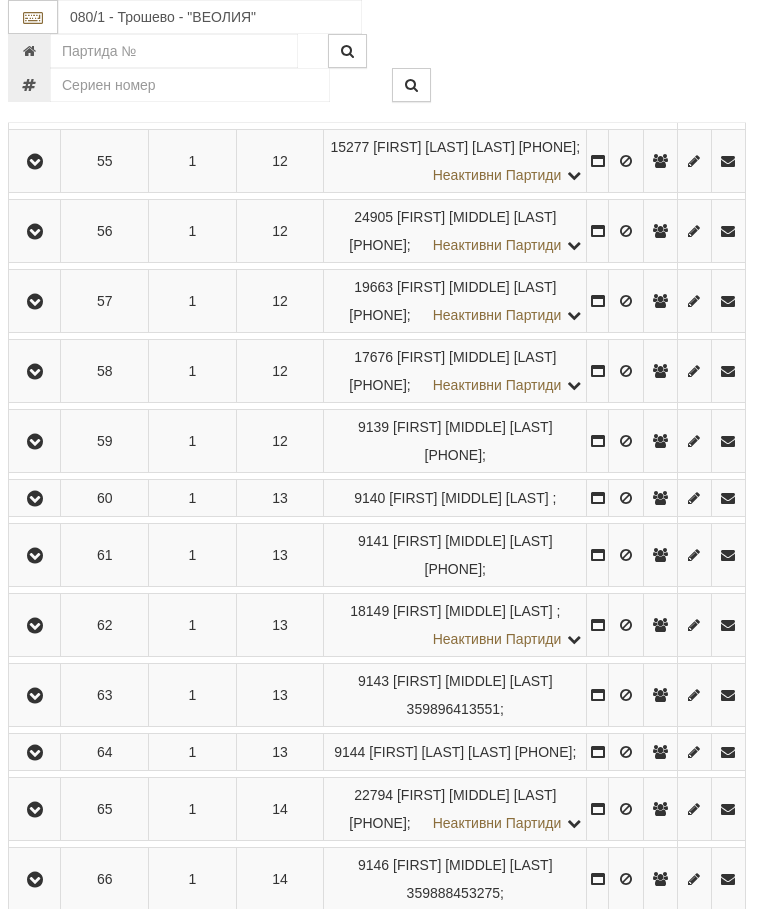 click at bounding box center [35, -162] 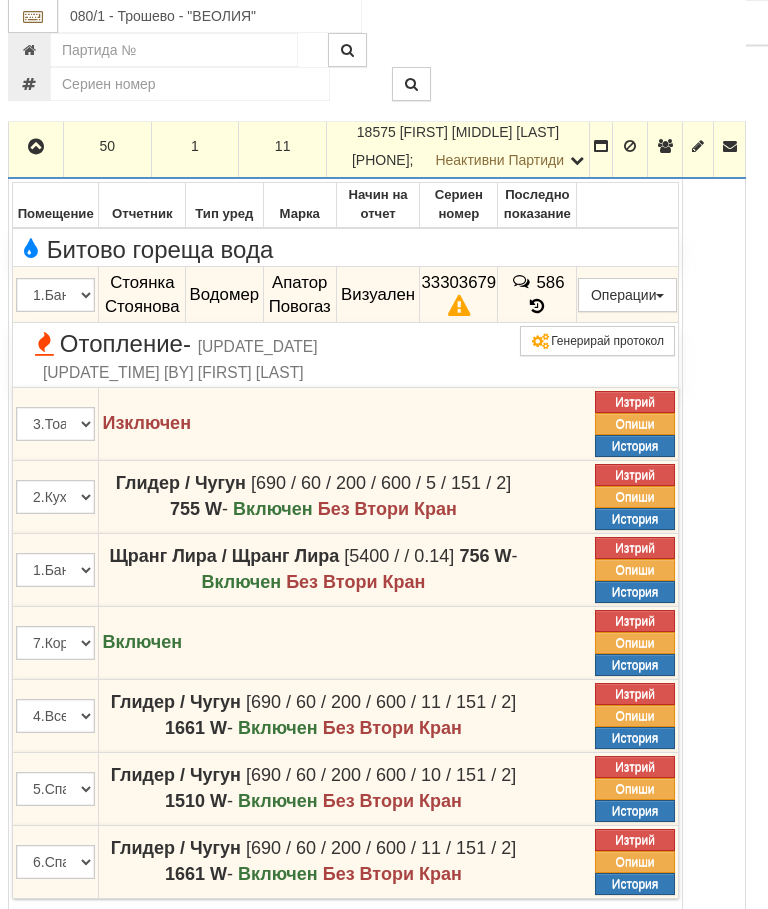 scroll, scrollTop: 3676, scrollLeft: 7, axis: both 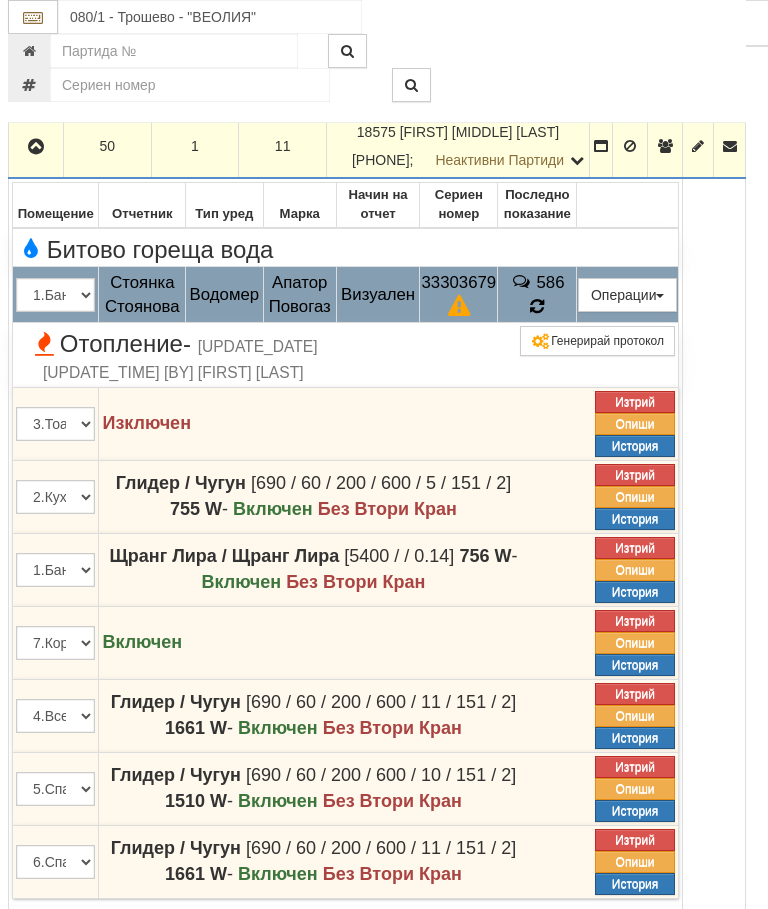 click at bounding box center [537, 306] 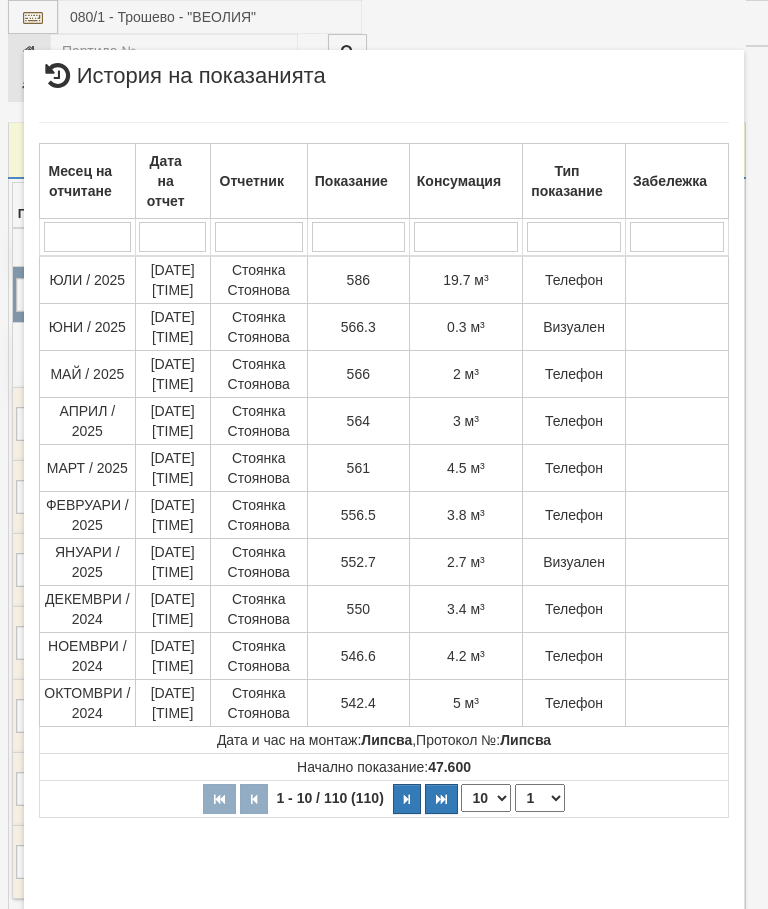 click at bounding box center [407, 799] 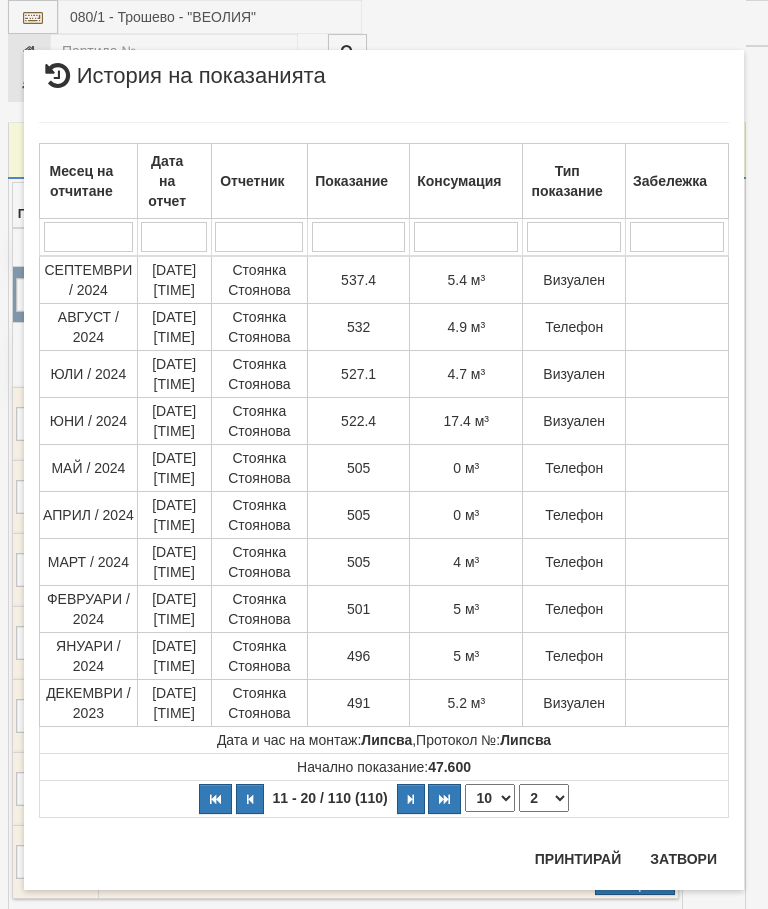 click at bounding box center [411, 799] 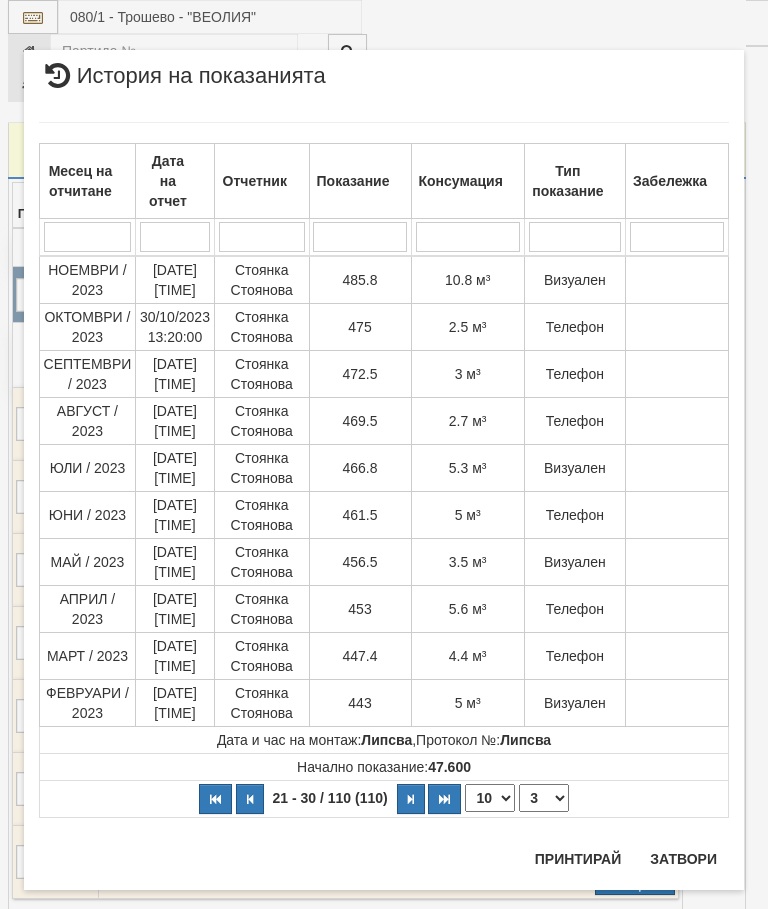 click at bounding box center [411, 799] 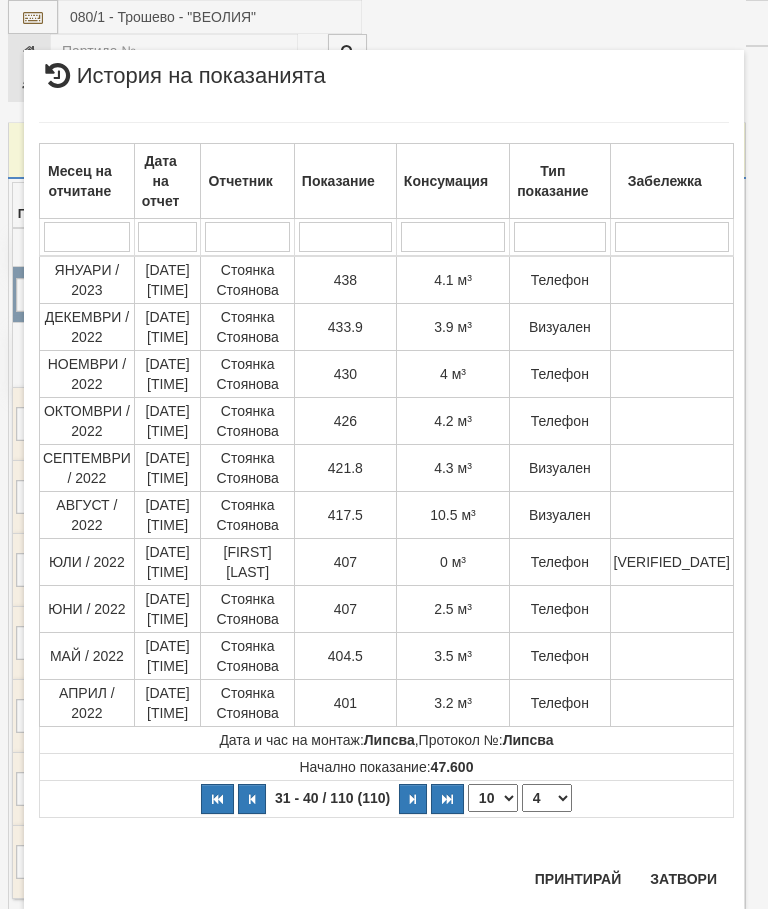 click at bounding box center (413, 799) 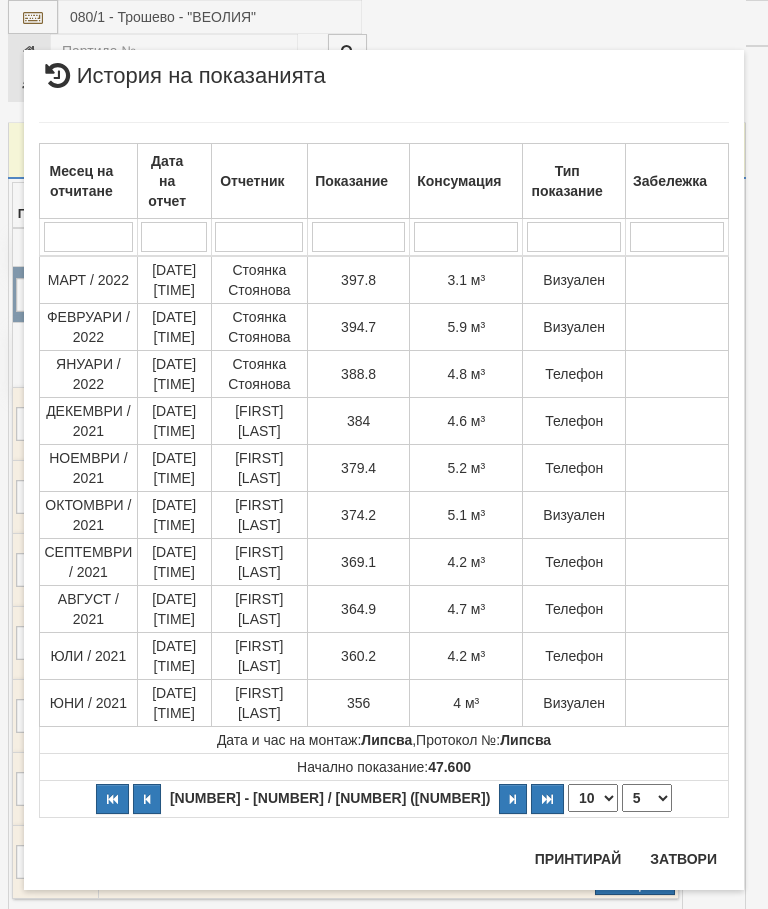 click at bounding box center (513, 799) 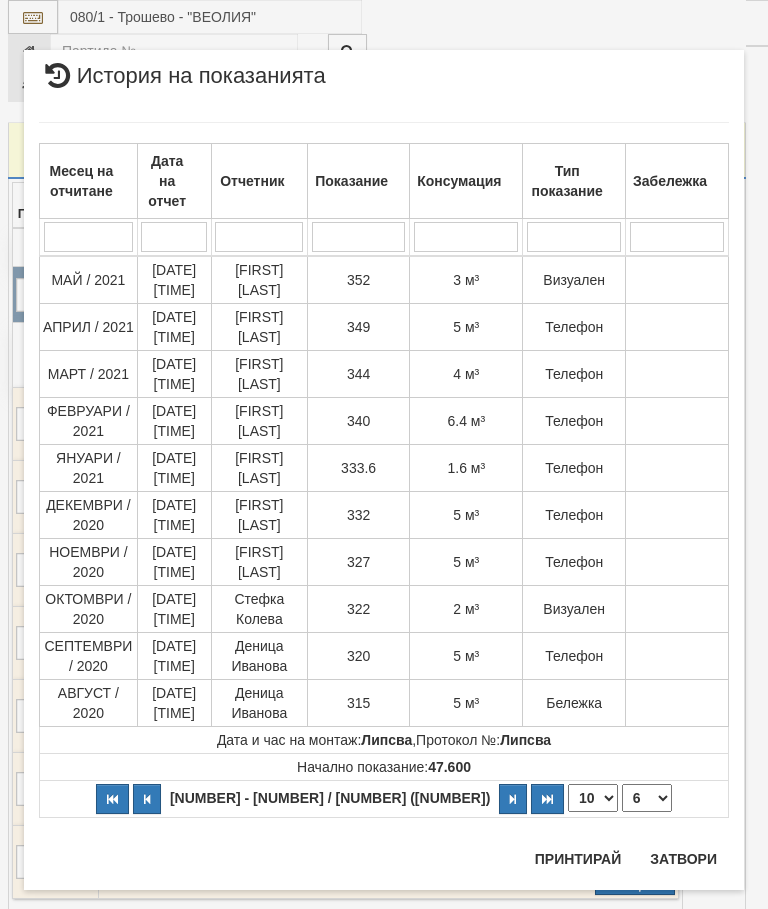 click at bounding box center [147, 799] 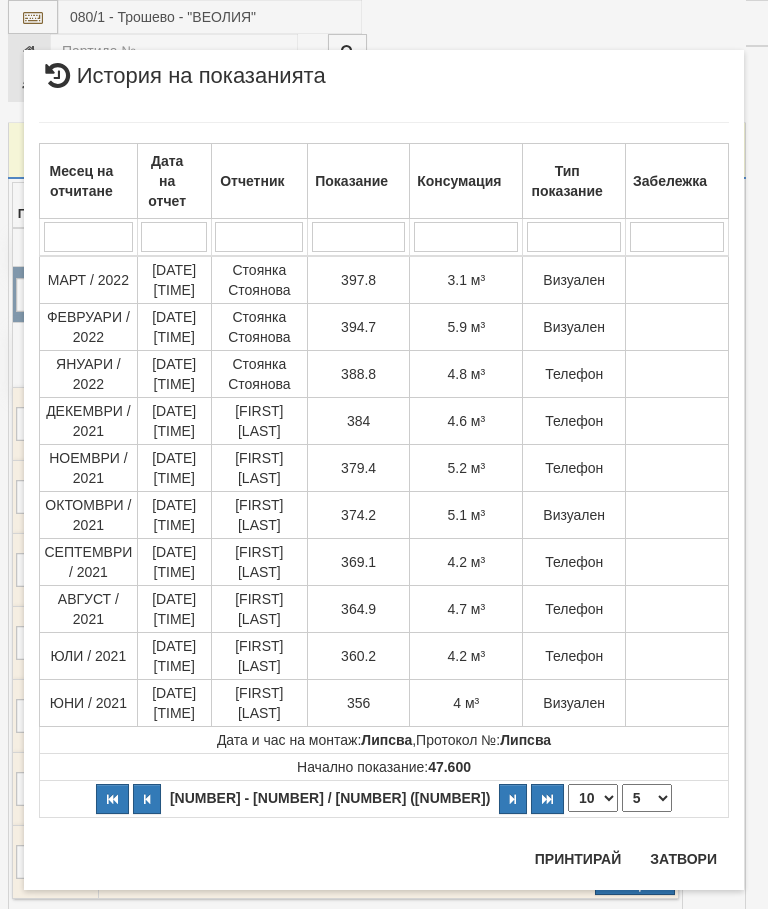click at bounding box center [147, 799] 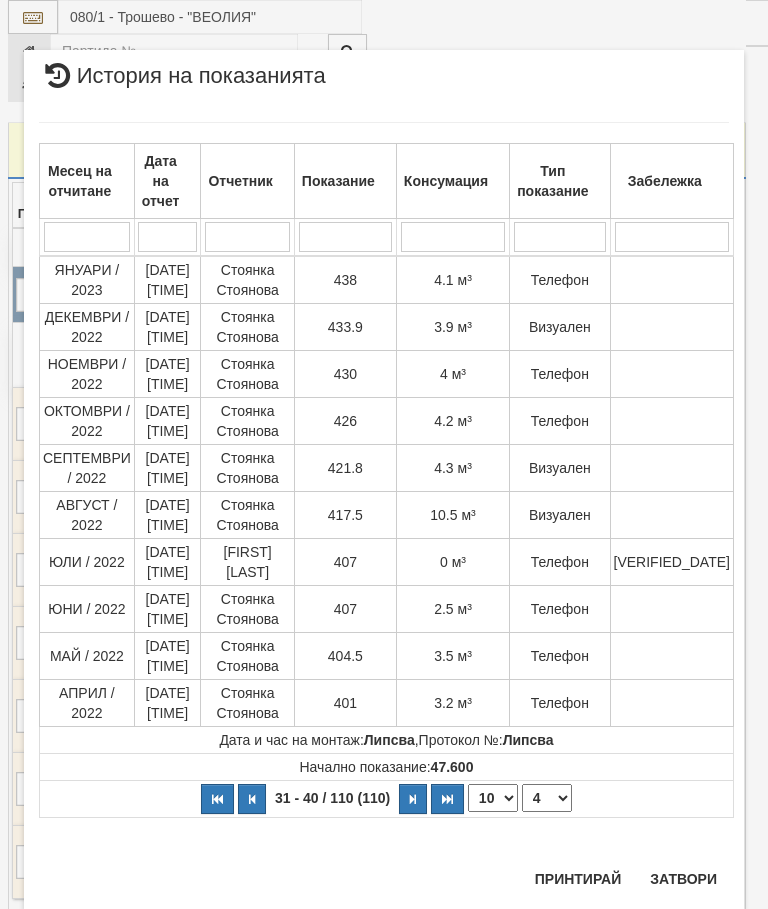click at bounding box center [252, 799] 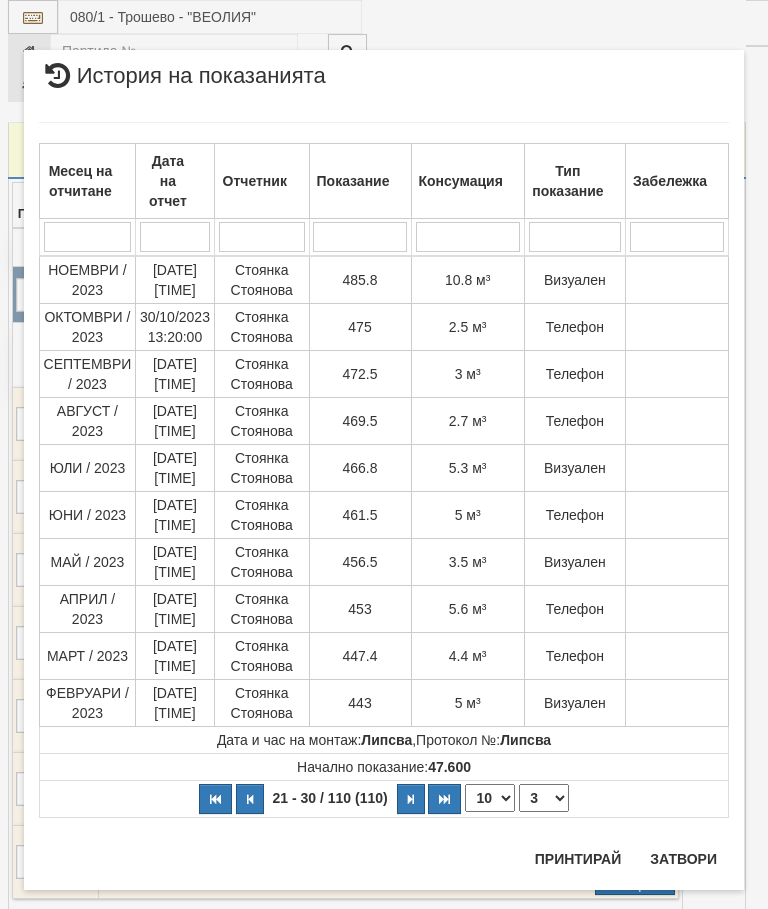 click at bounding box center (250, 799) 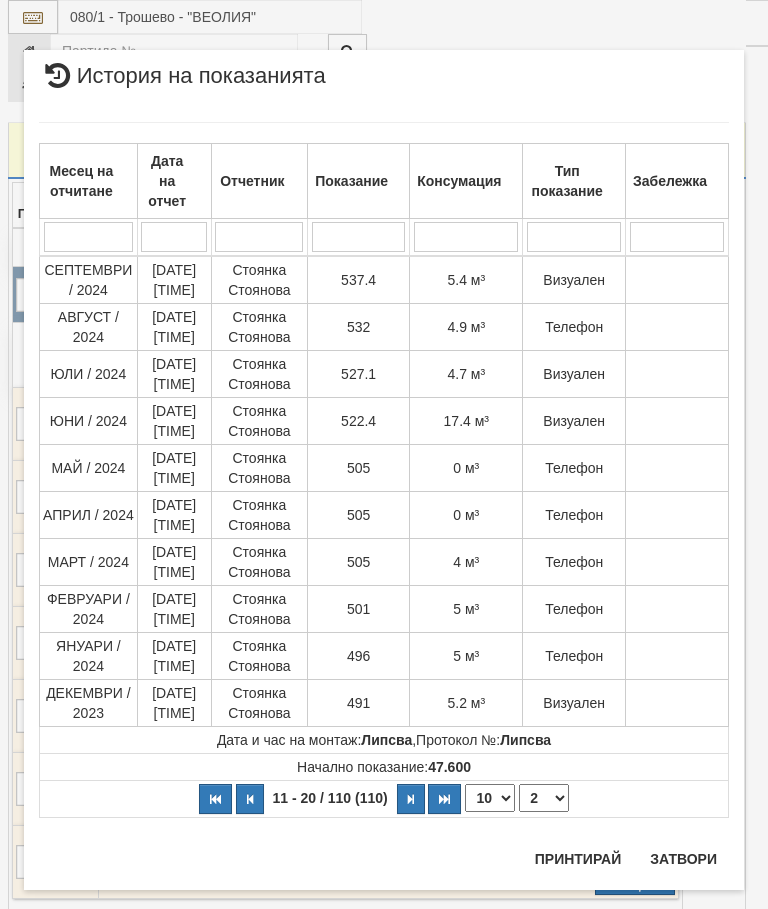 click at bounding box center (250, 799) 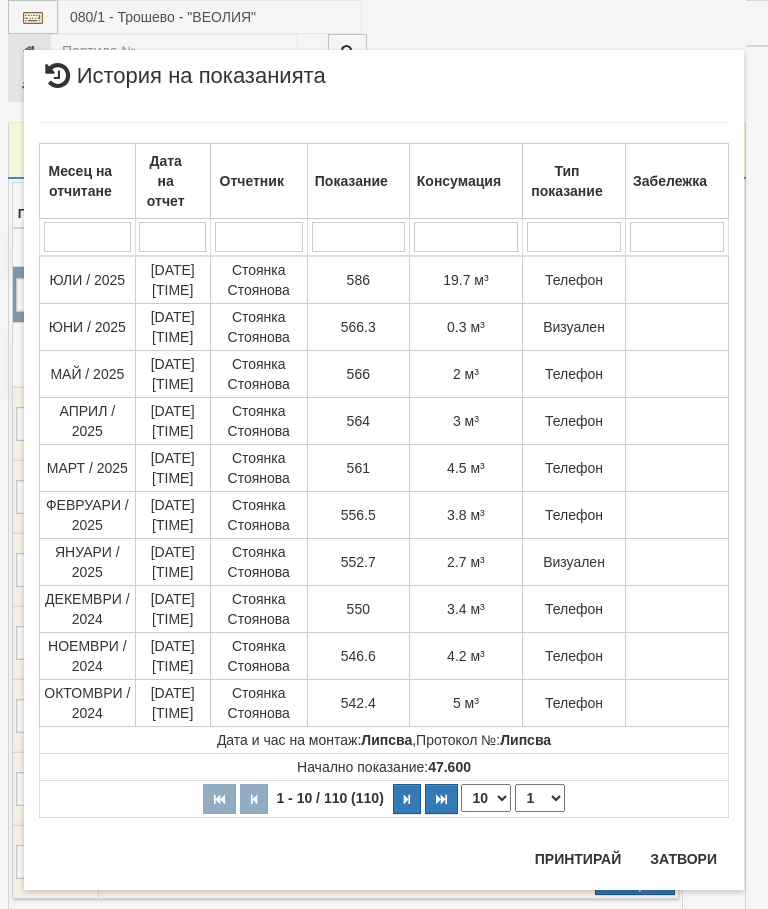 click at bounding box center [254, 799] 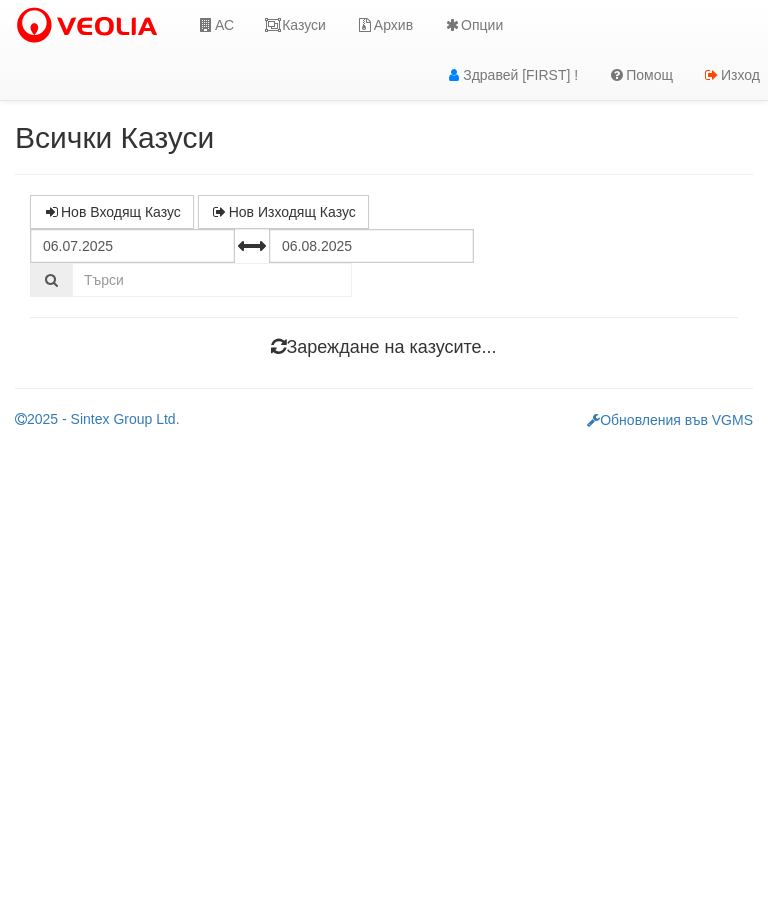 scroll, scrollTop: 0, scrollLeft: 0, axis: both 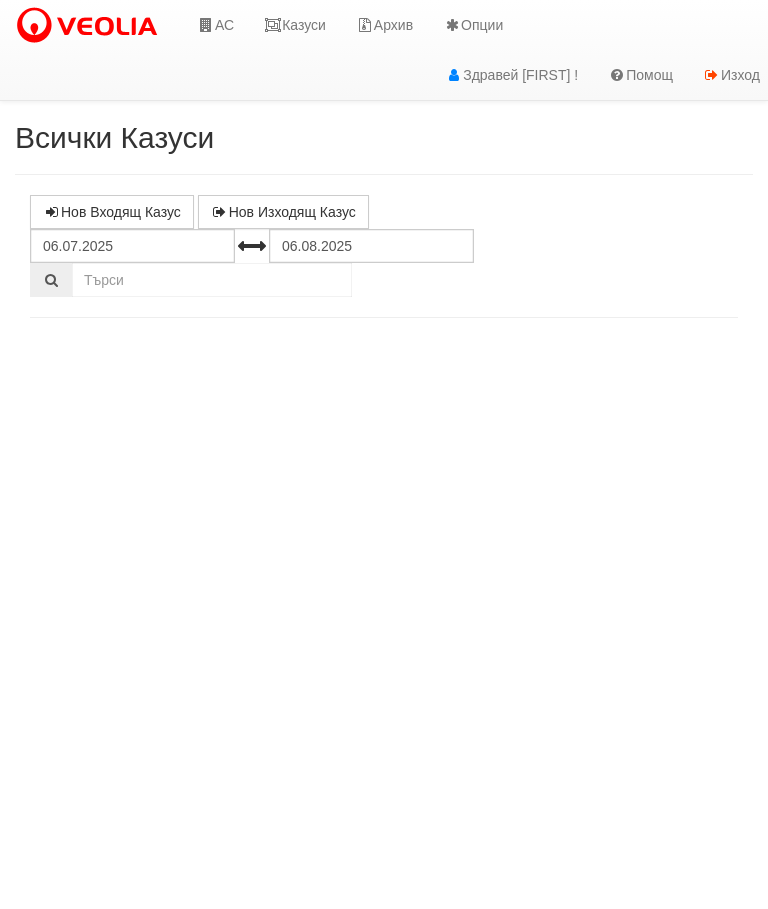 select on "10" 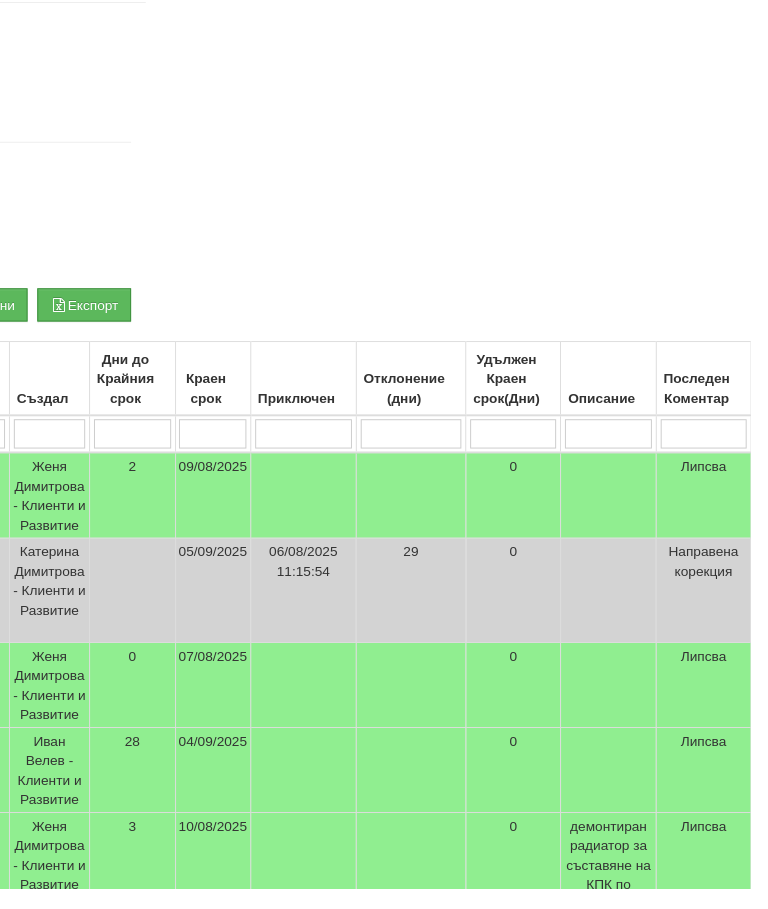 scroll, scrollTop: 200, scrollLeft: 616, axis: both 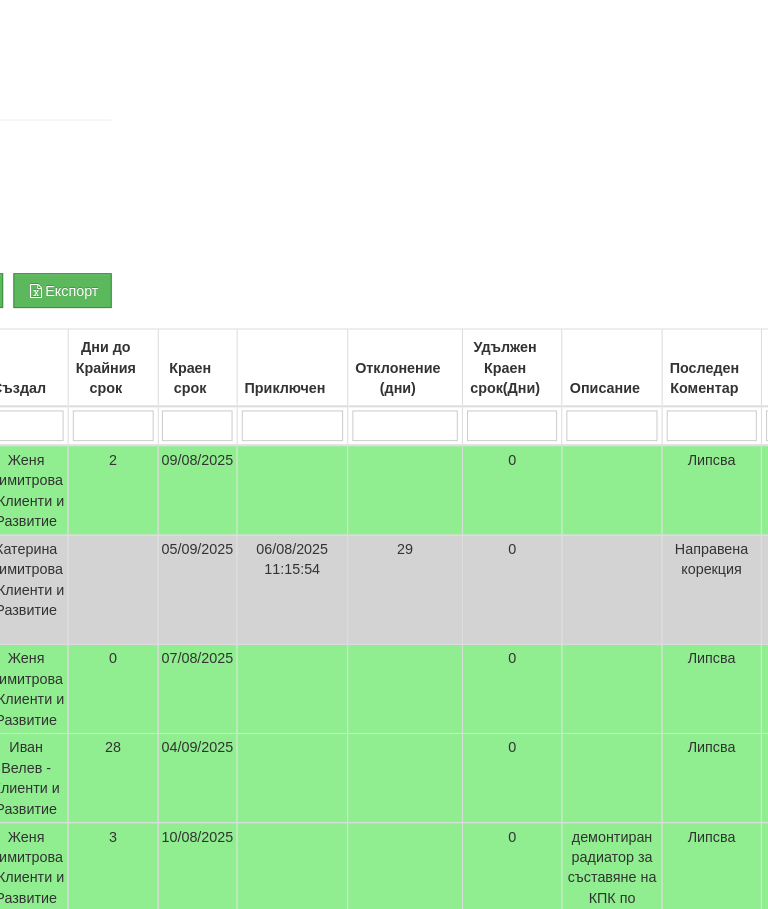 click at bounding box center (708, 416) 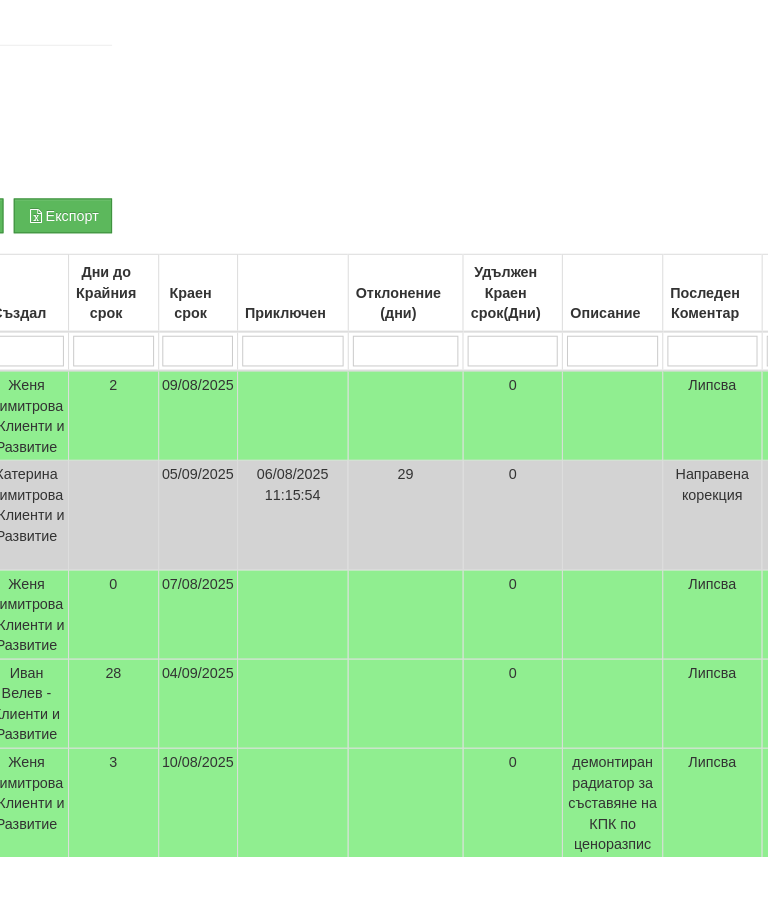 type on "0" 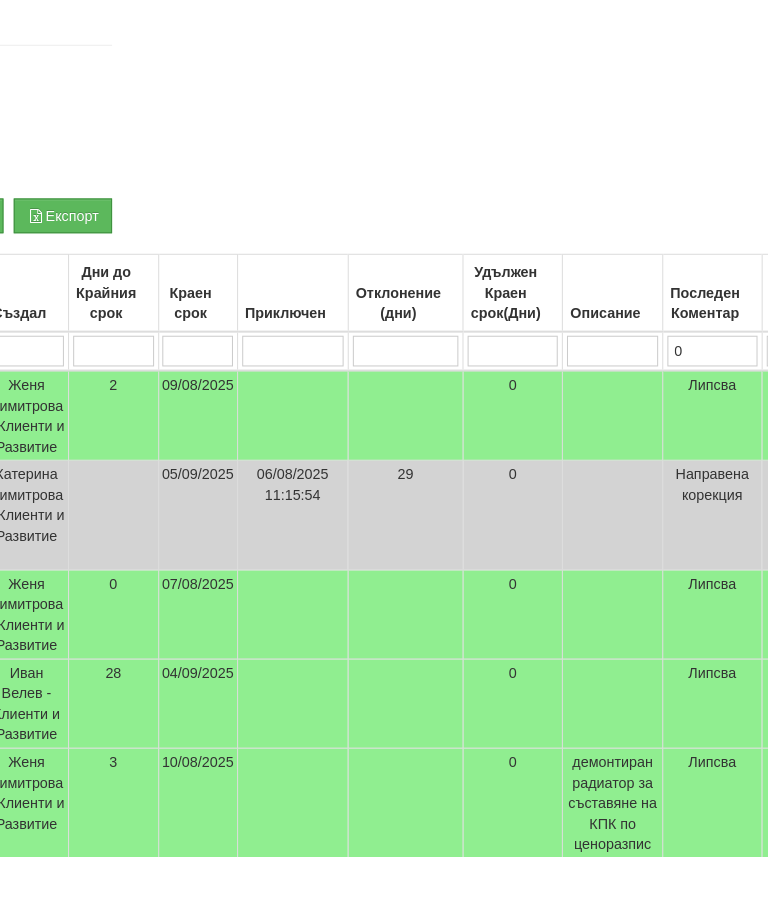 type on "0" 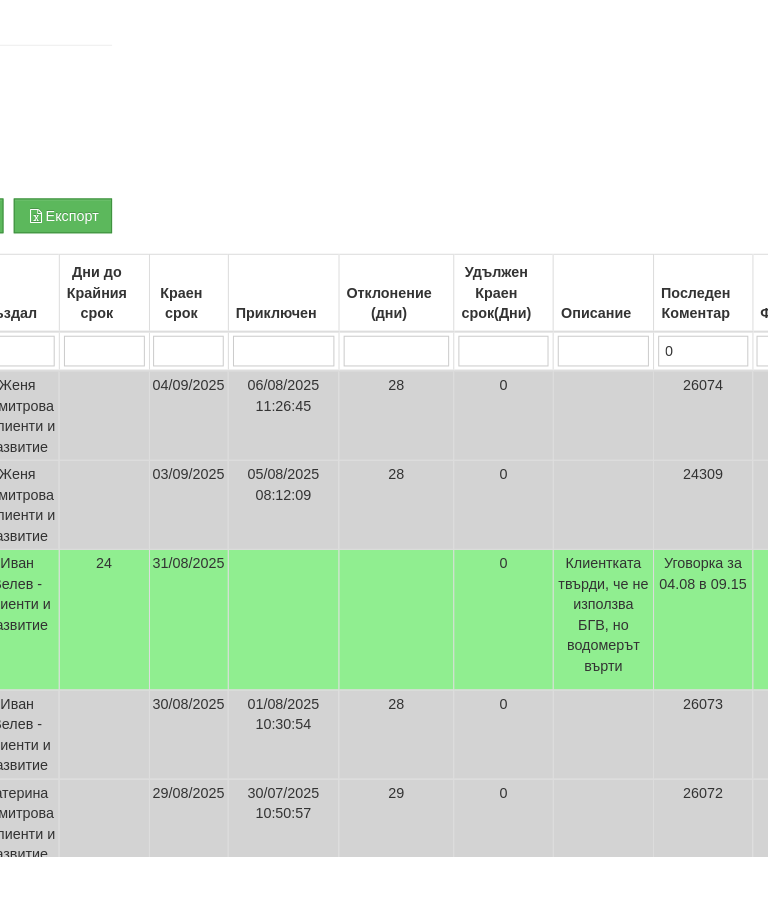 type on "07" 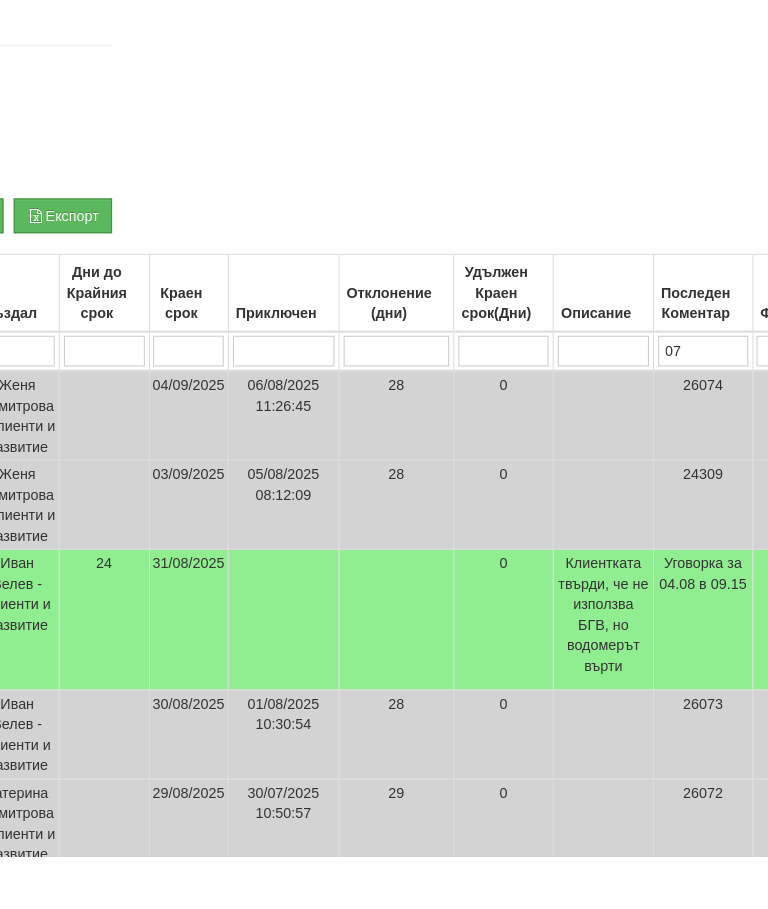 type on "07" 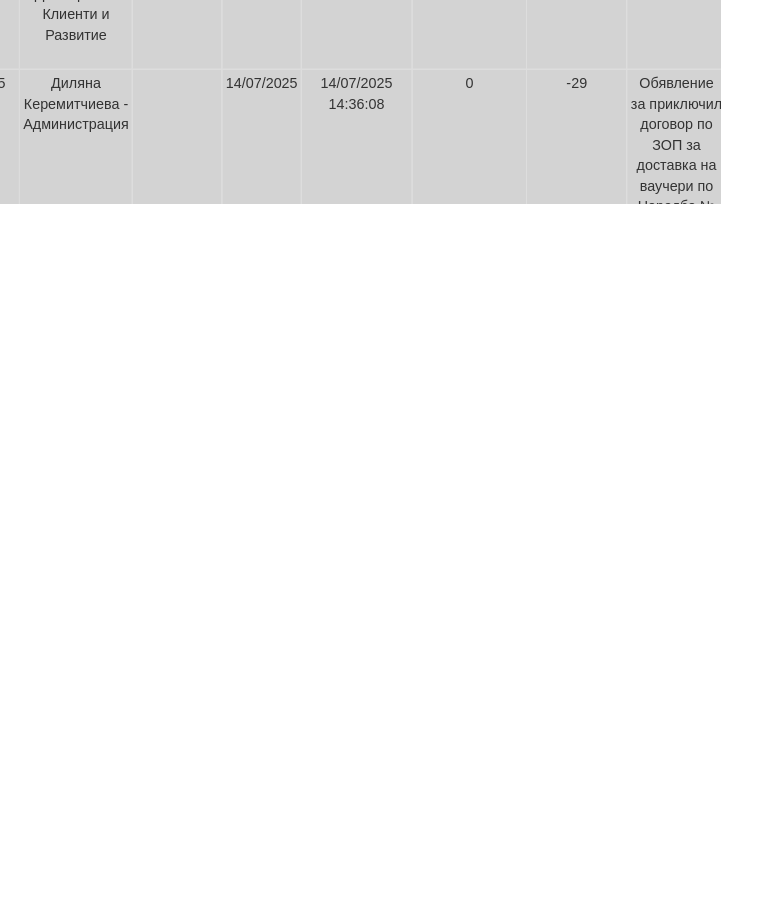 scroll, scrollTop: 125, scrollLeft: 563, axis: both 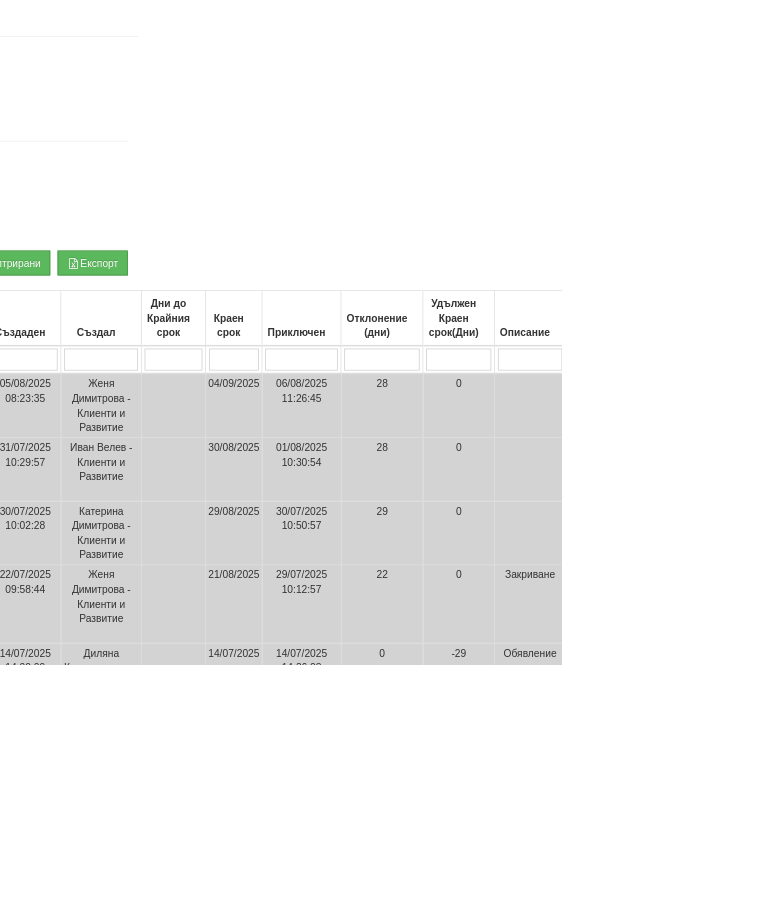 type on "0" 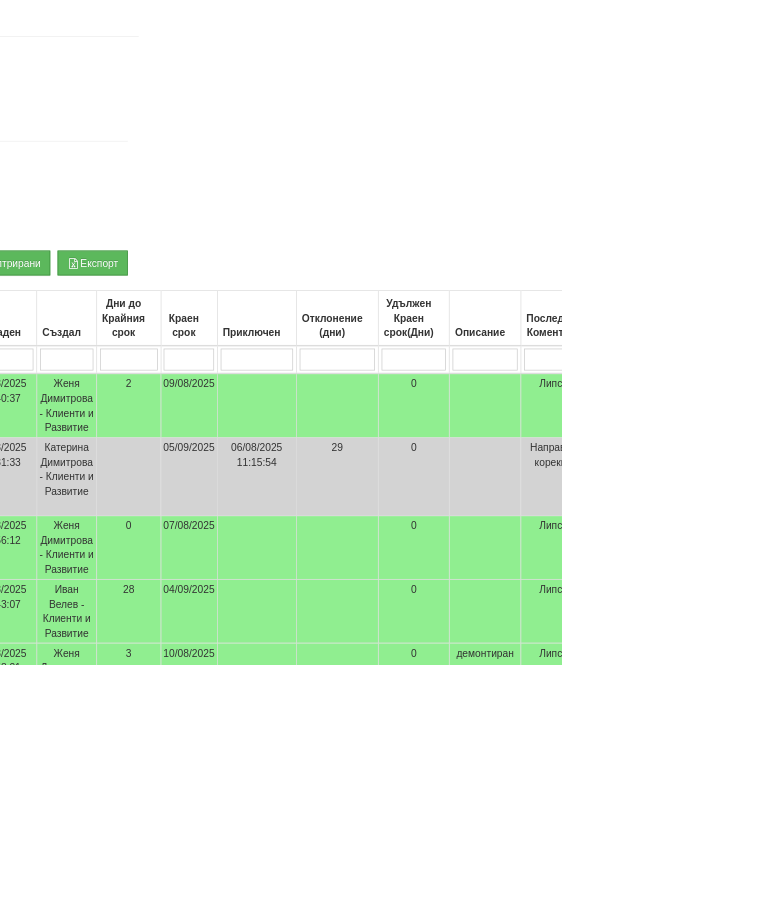 scroll, scrollTop: 125, scrollLeft: 500, axis: both 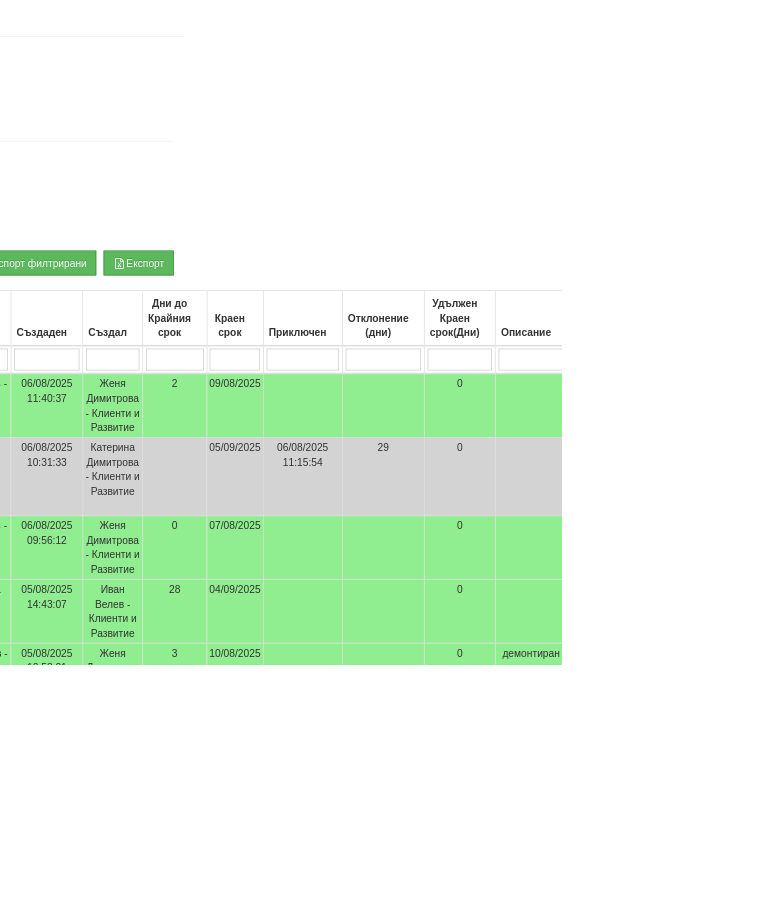 type on "7" 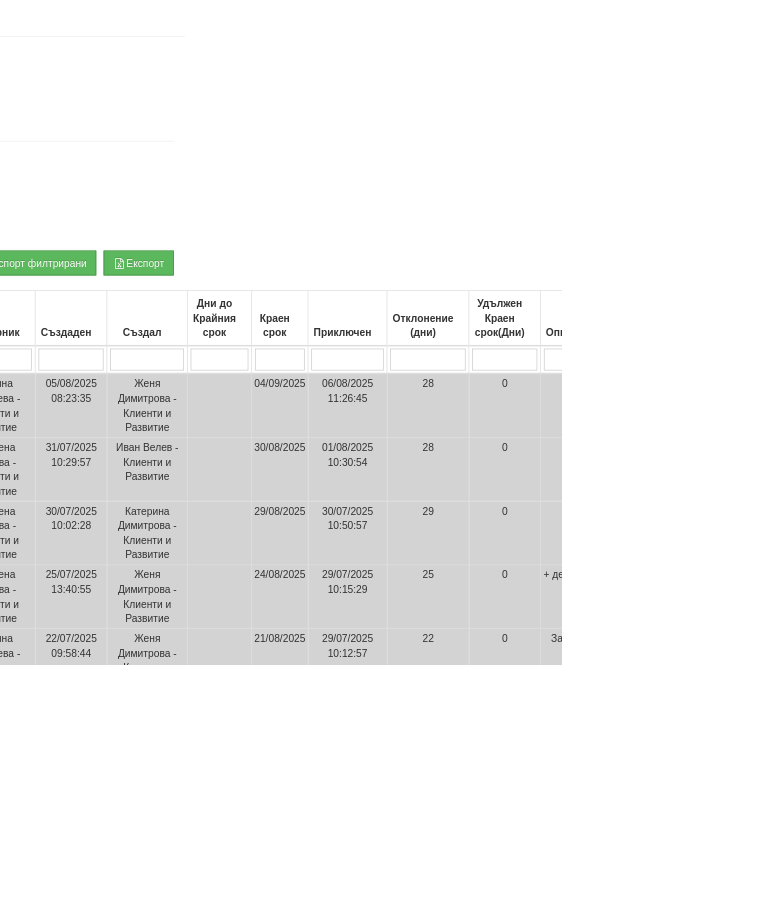 type 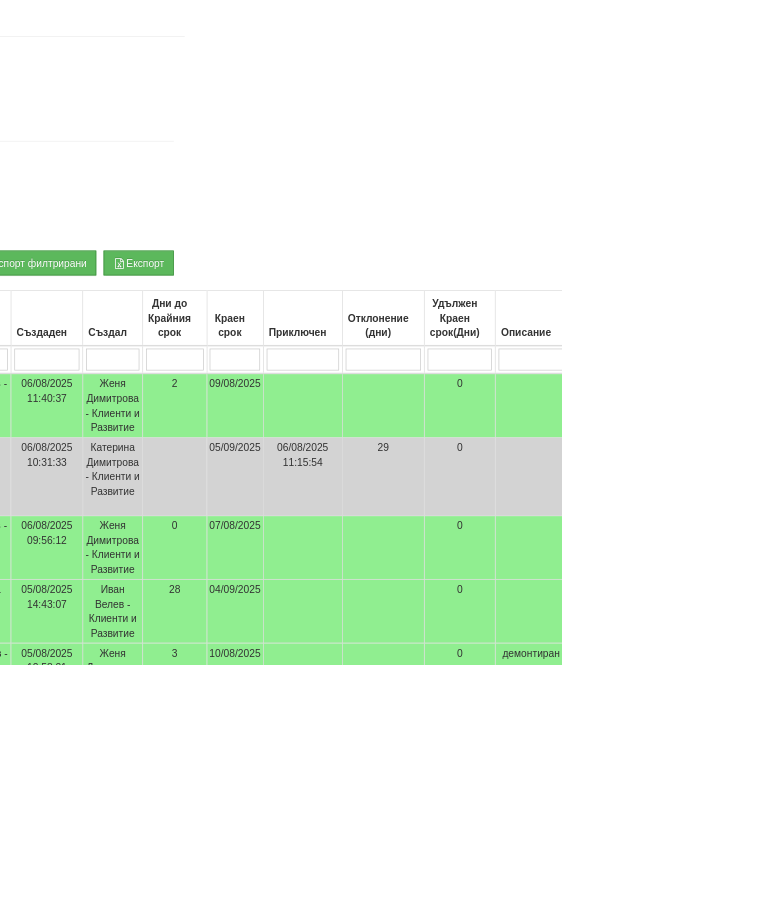 scroll, scrollTop: 125, scrollLeft: 0, axis: vertical 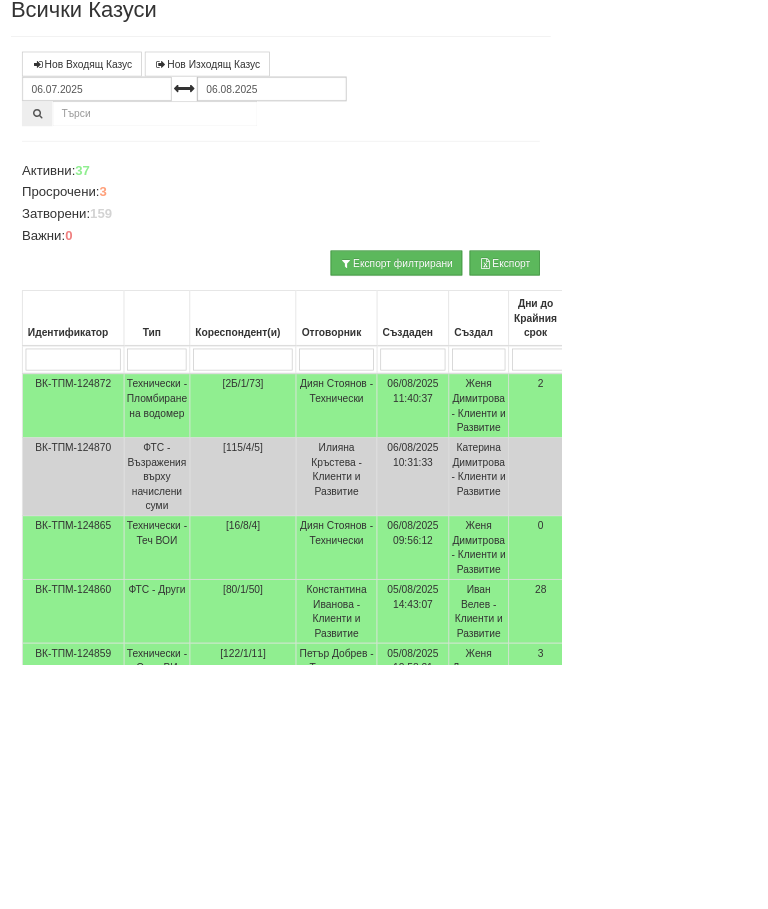 click at bounding box center [332, 491] 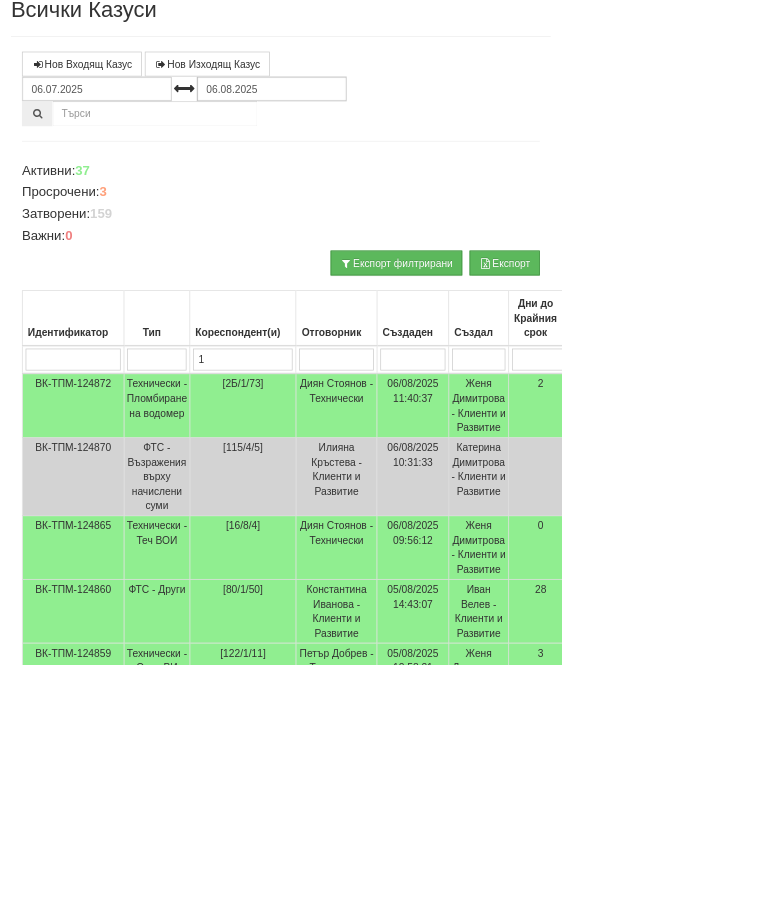 type on "1" 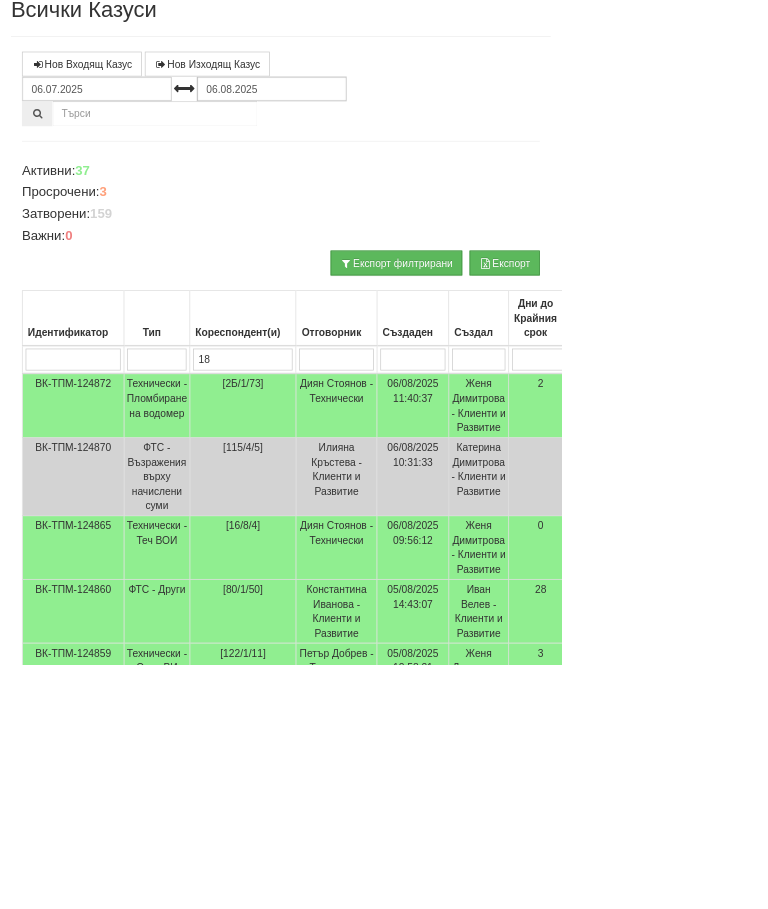 type on "187" 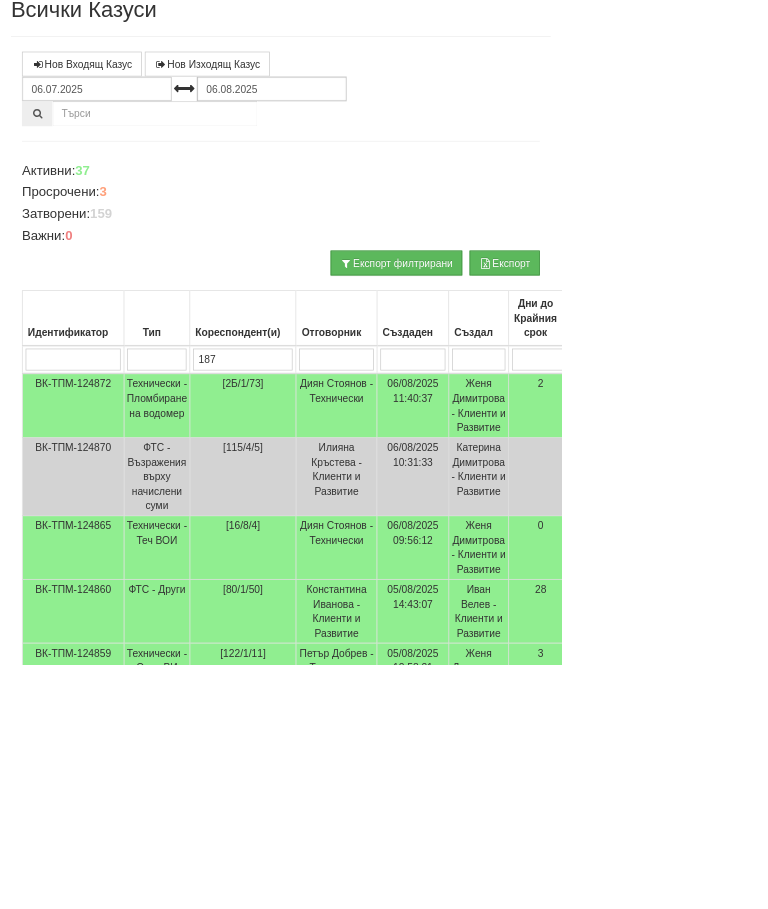 type on "187" 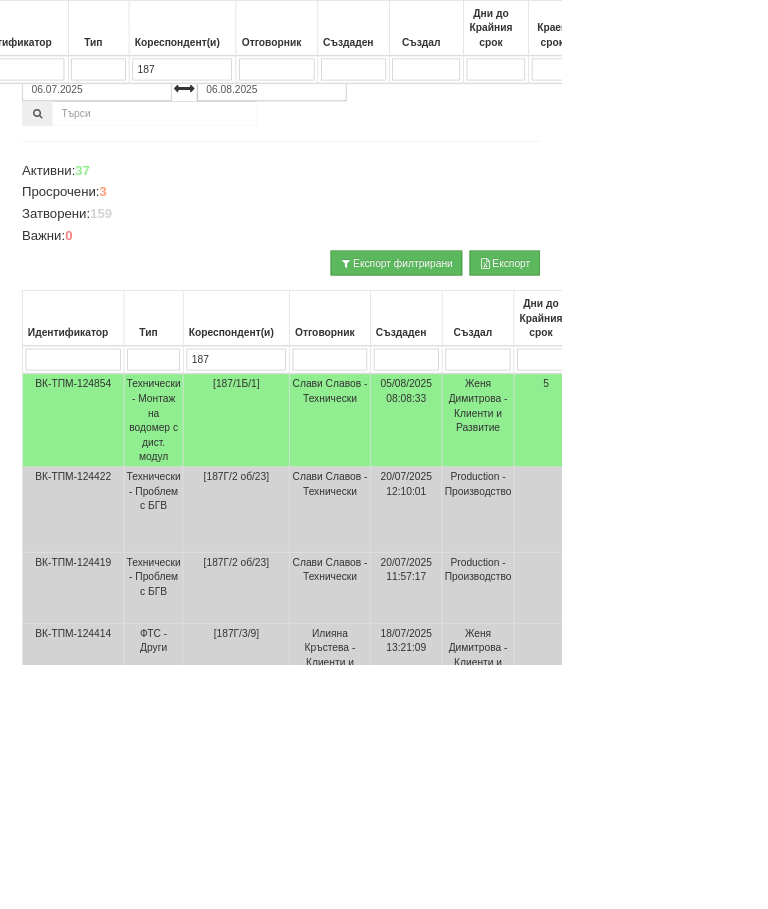 scroll, scrollTop: 1088, scrollLeft: 82, axis: both 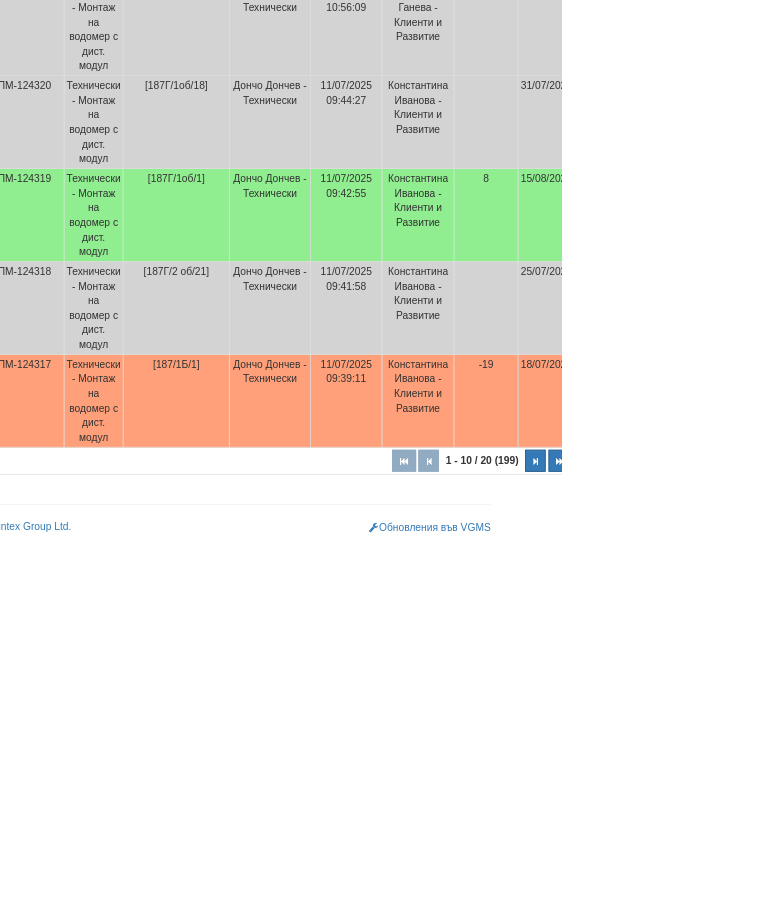 type on "187" 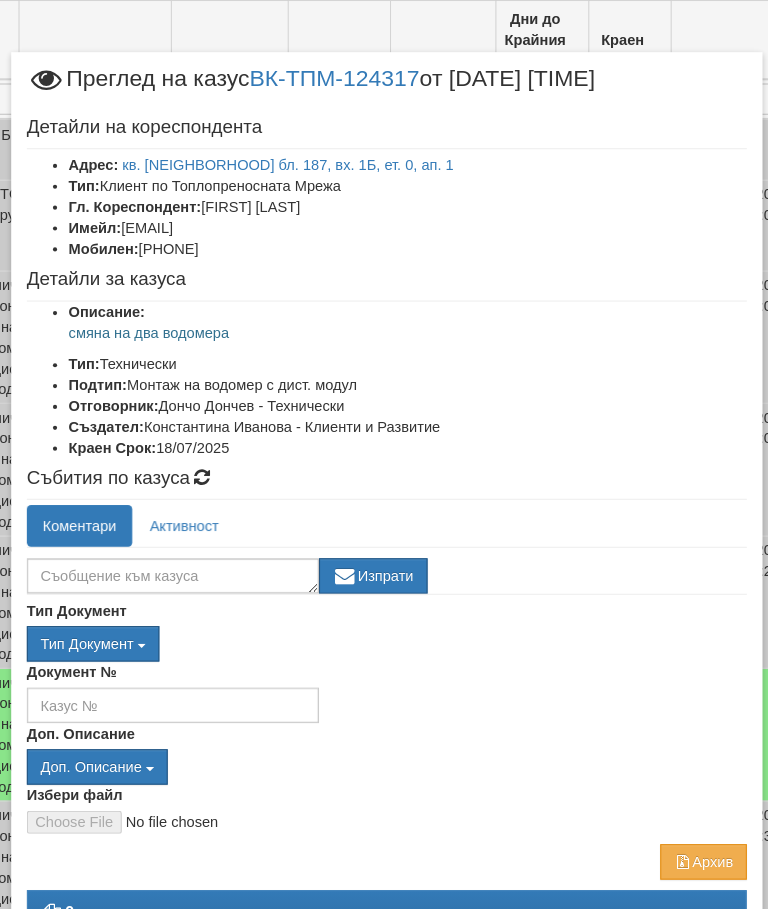 scroll, scrollTop: 809, scrollLeft: 188, axis: both 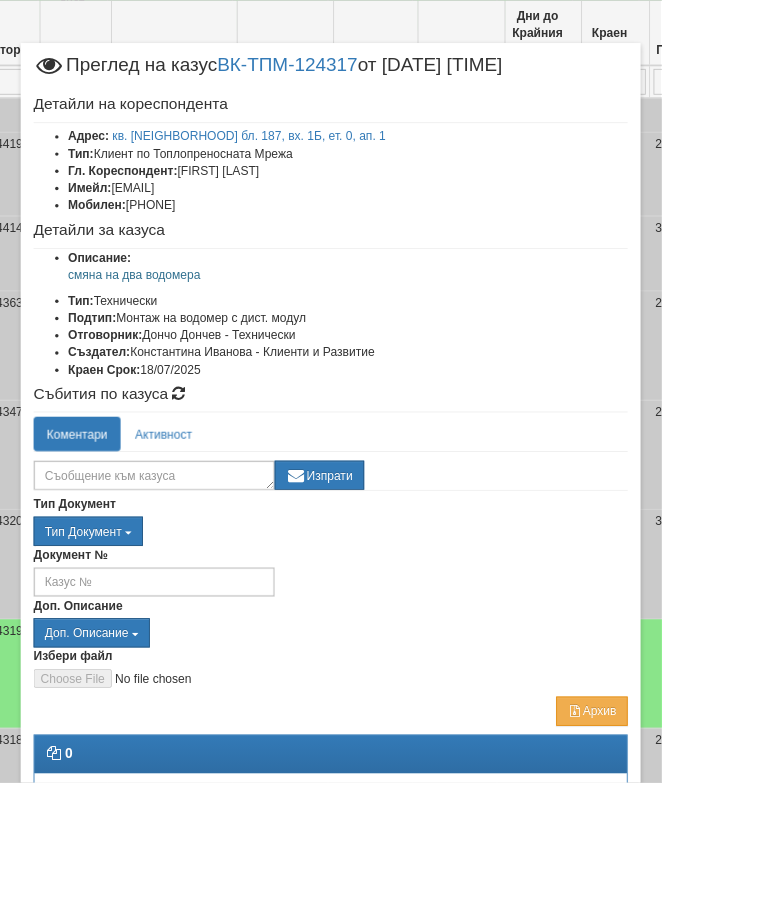 click on "Отказ" at bounding box center [693, 973] 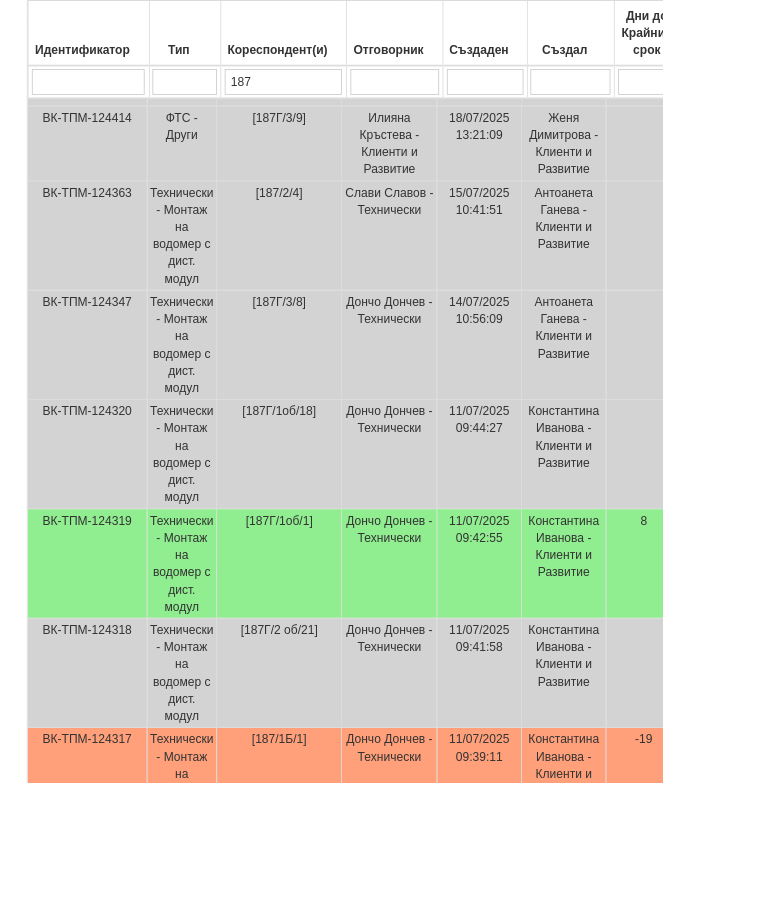 scroll, scrollTop: 854, scrollLeft: 0, axis: vertical 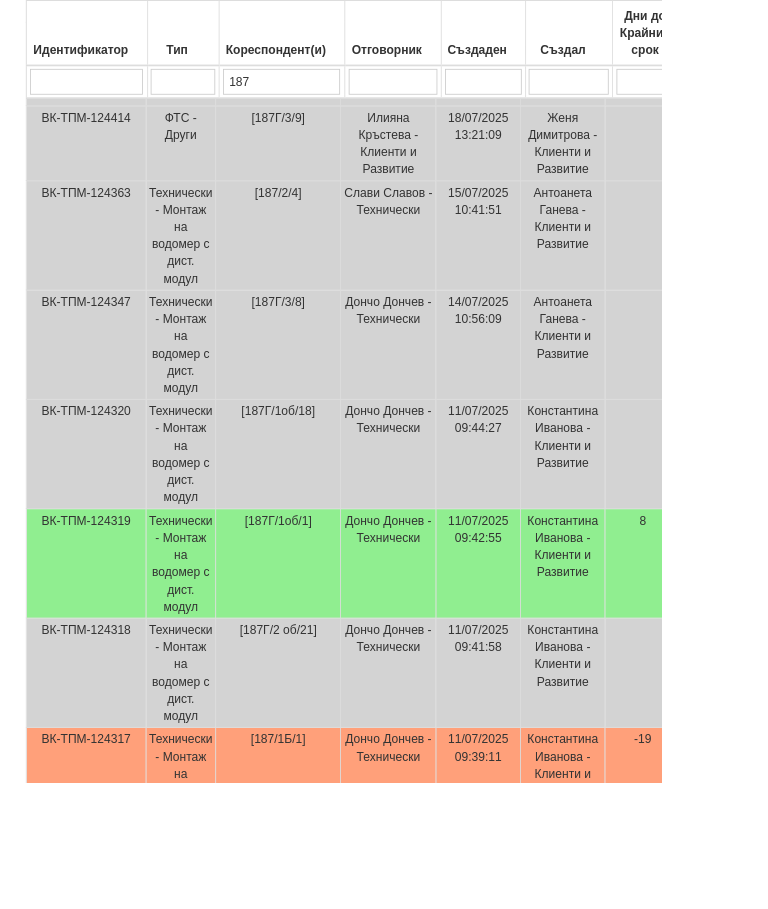 click at bounding box center (814, 990) 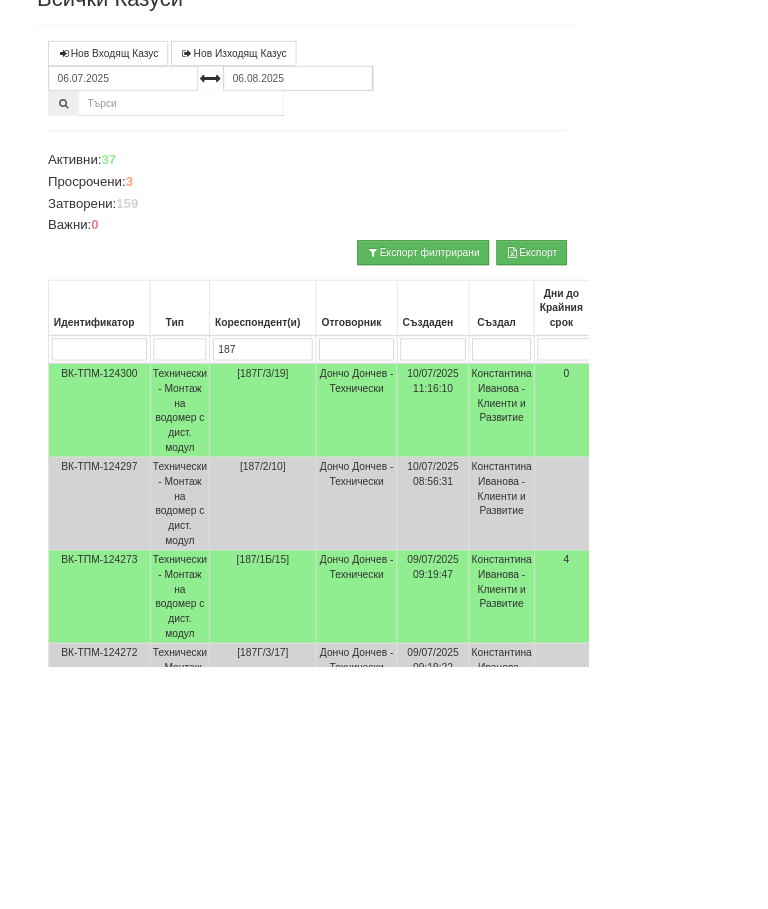 scroll, scrollTop: 135, scrollLeft: 0, axis: vertical 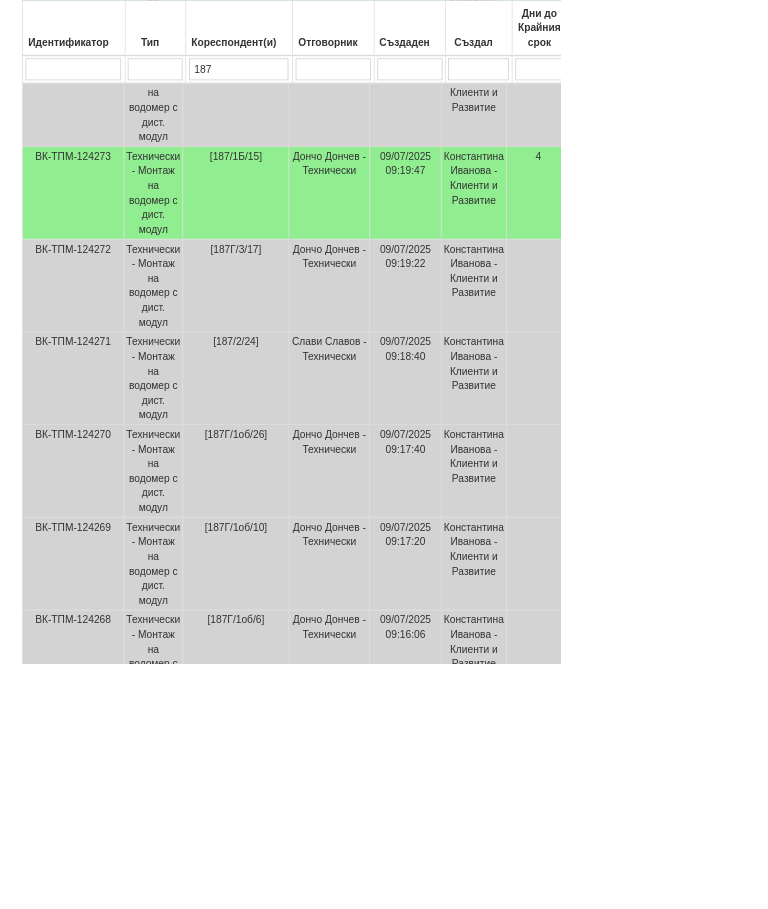 click at bounding box center [658, 1235] 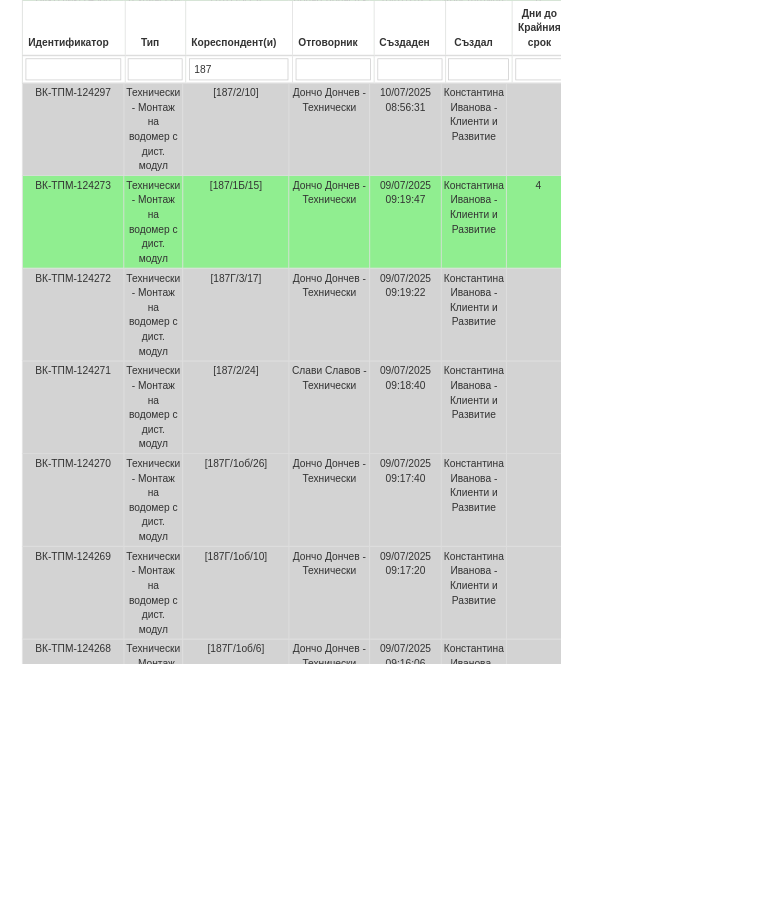 select on "1" 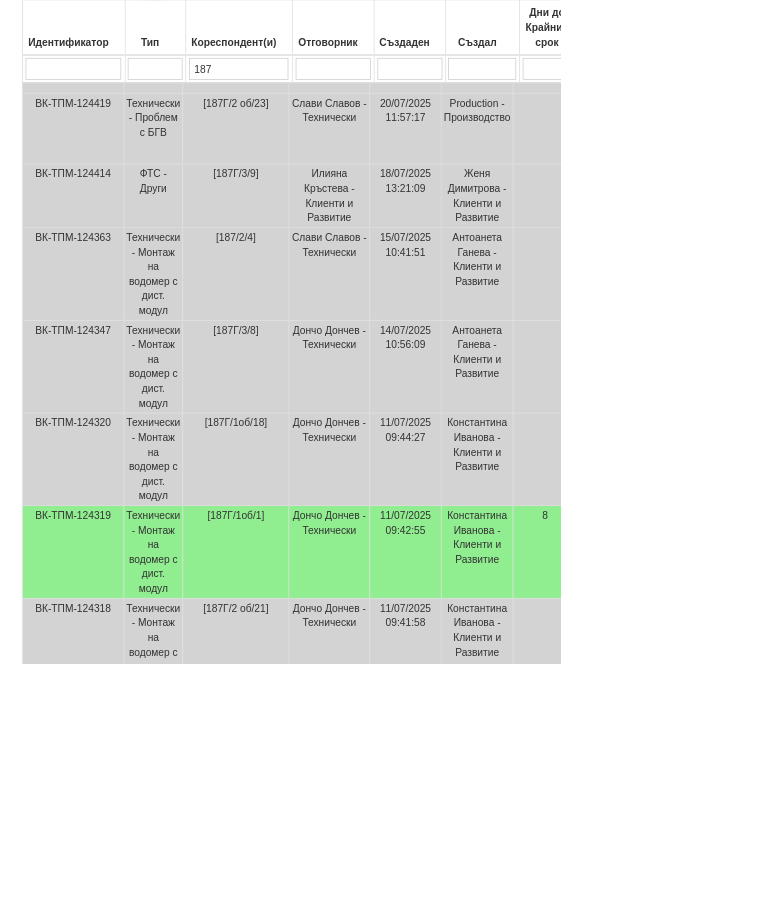 scroll, scrollTop: 752, scrollLeft: 0, axis: vertical 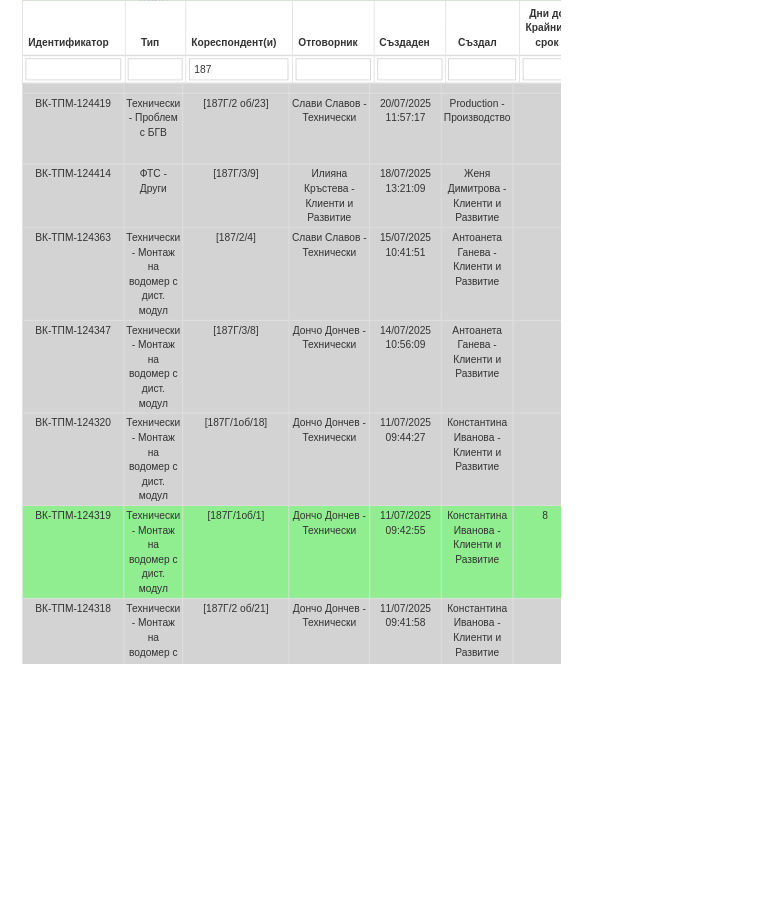 click on "18/07/2025" at bounding box center (828, 1010) 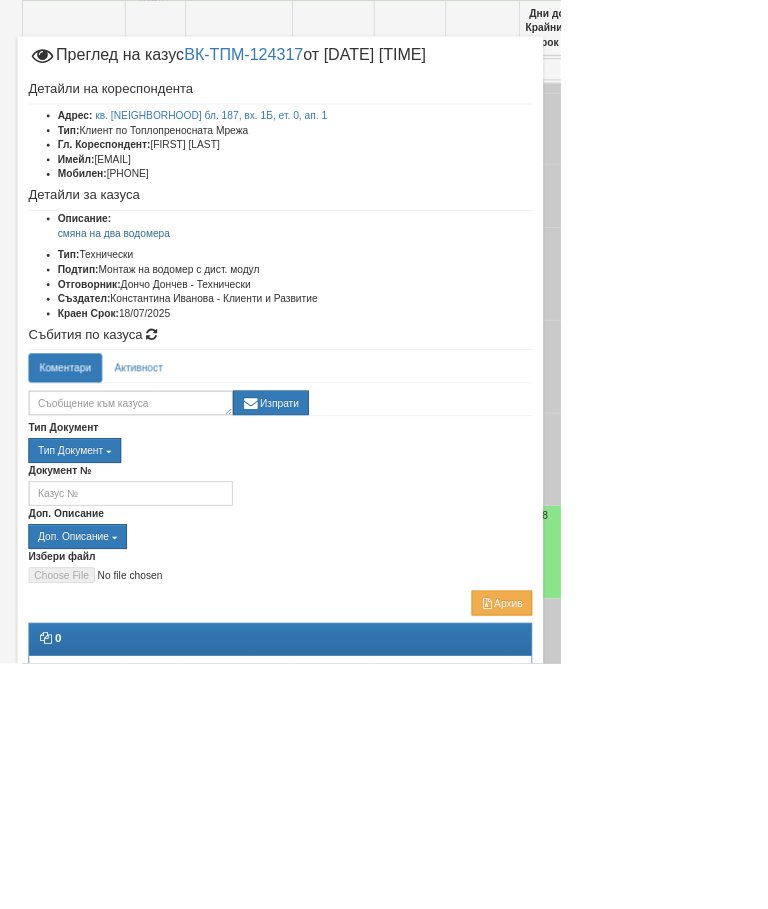 click on "Отказ" at bounding box center [693, 961] 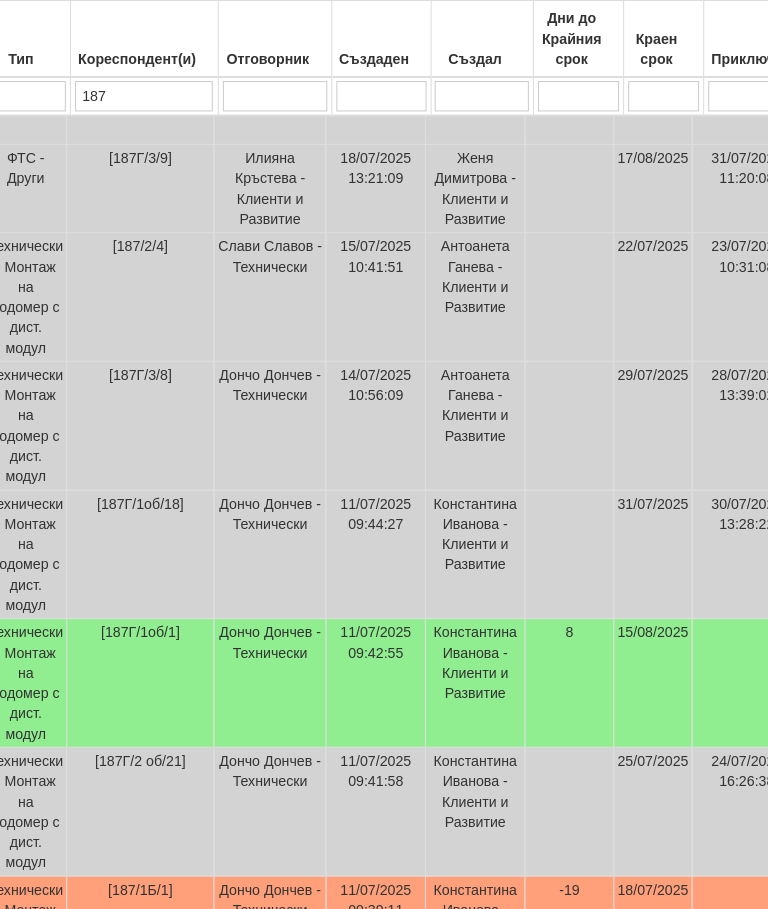 scroll, scrollTop: 834, scrollLeft: 184, axis: both 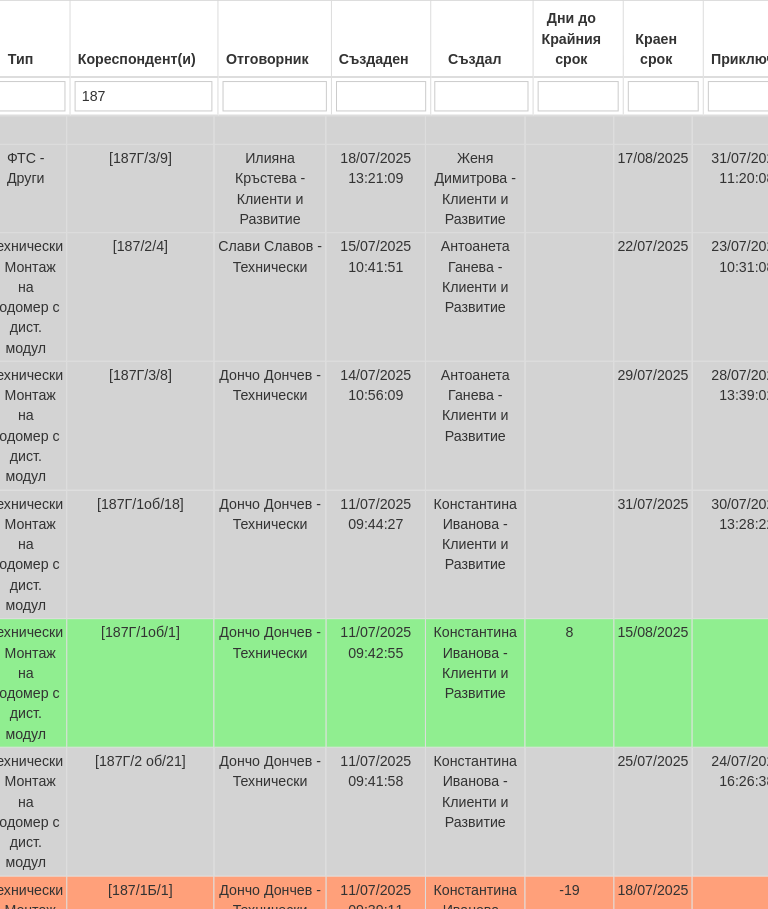 click on "8" at bounding box center [563, 674] 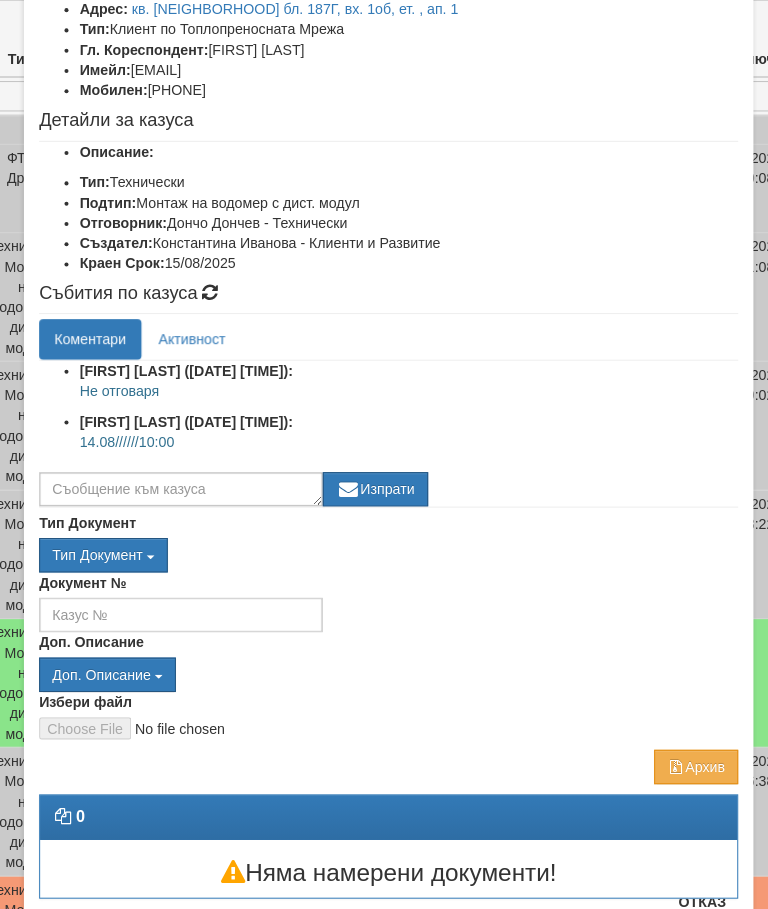 scroll, scrollTop: 148, scrollLeft: 0, axis: vertical 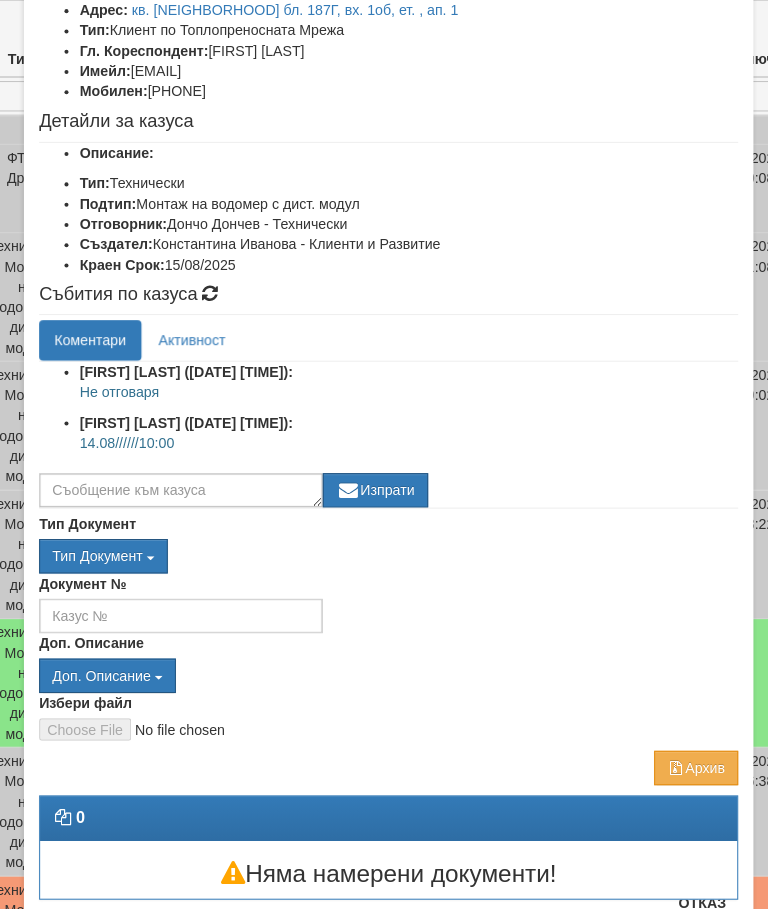 click on "Отказ" at bounding box center [693, 891] 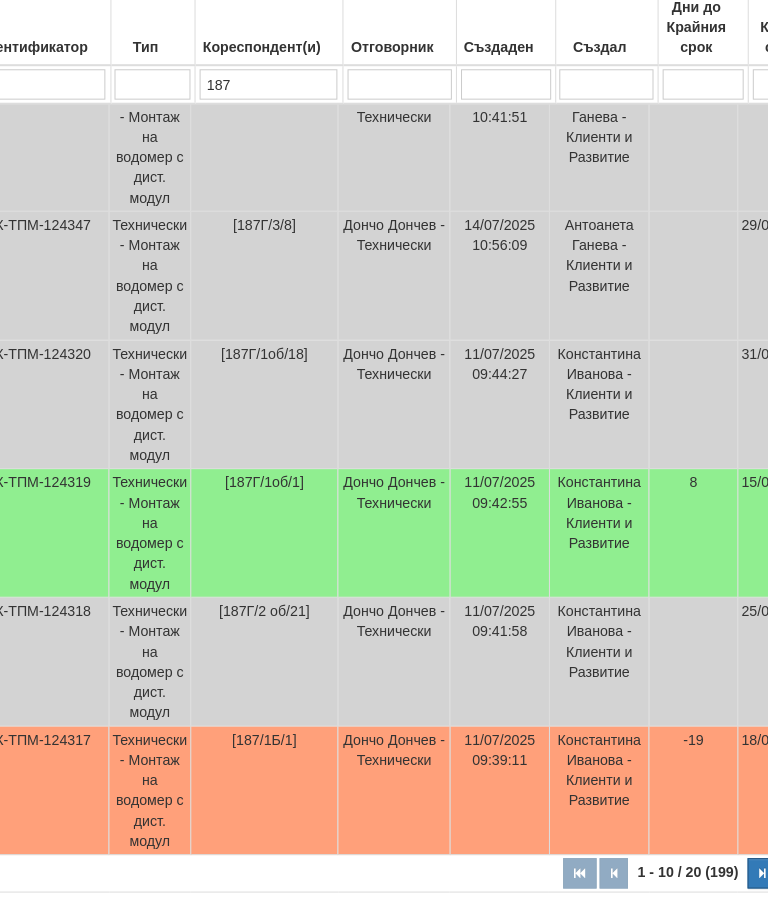 scroll, scrollTop: 970, scrollLeft: 61, axis: both 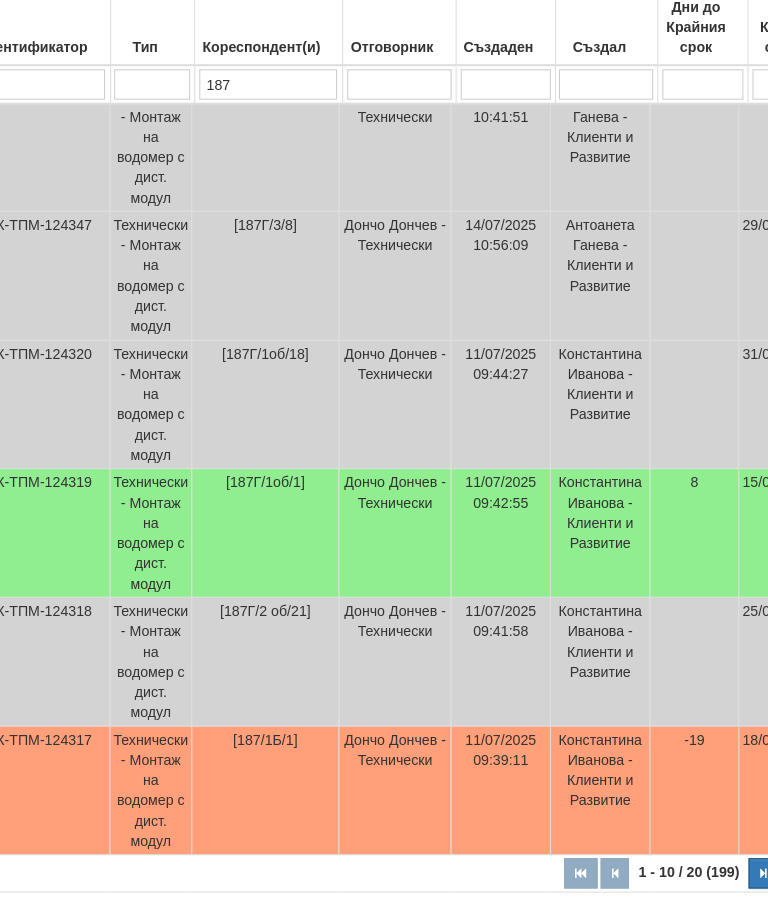 click on "187" at bounding box center [265, 95] 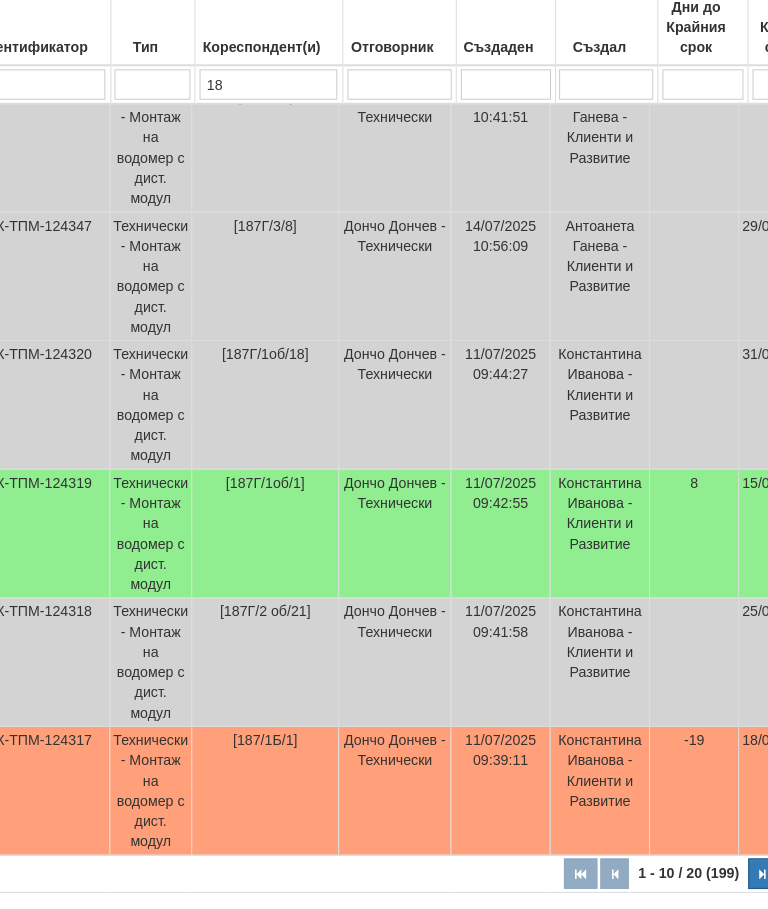 type on "1" 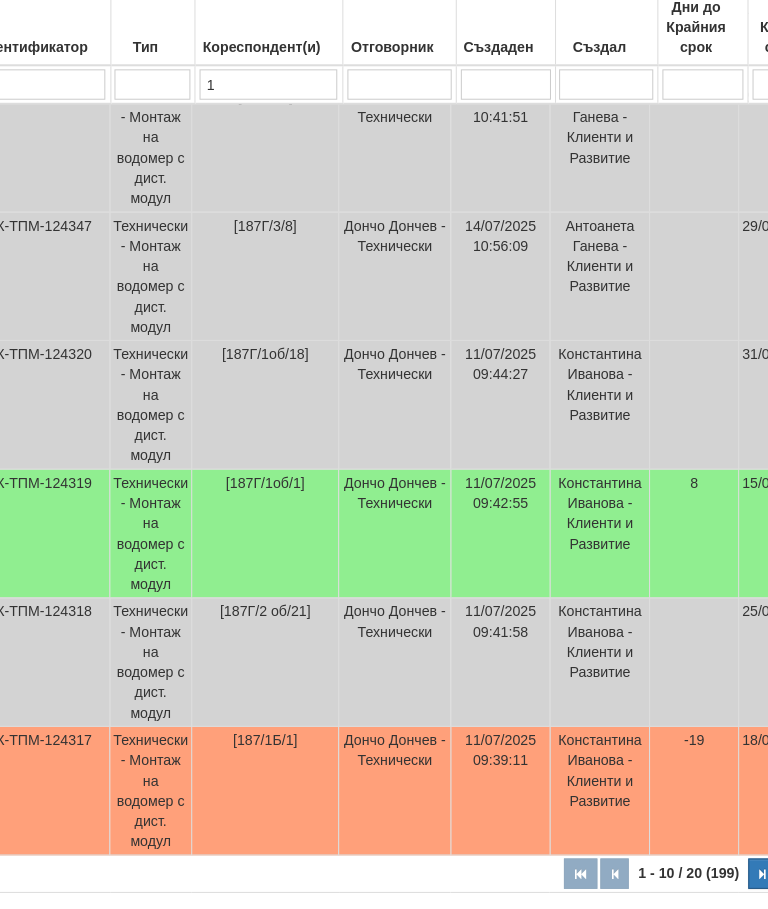 type on "1" 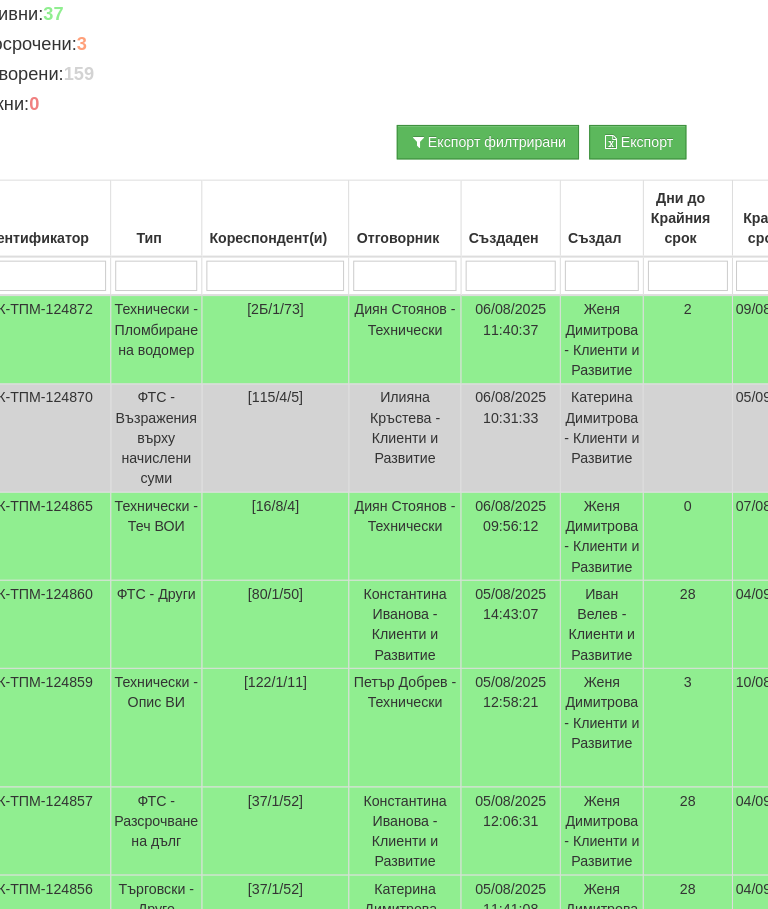 type 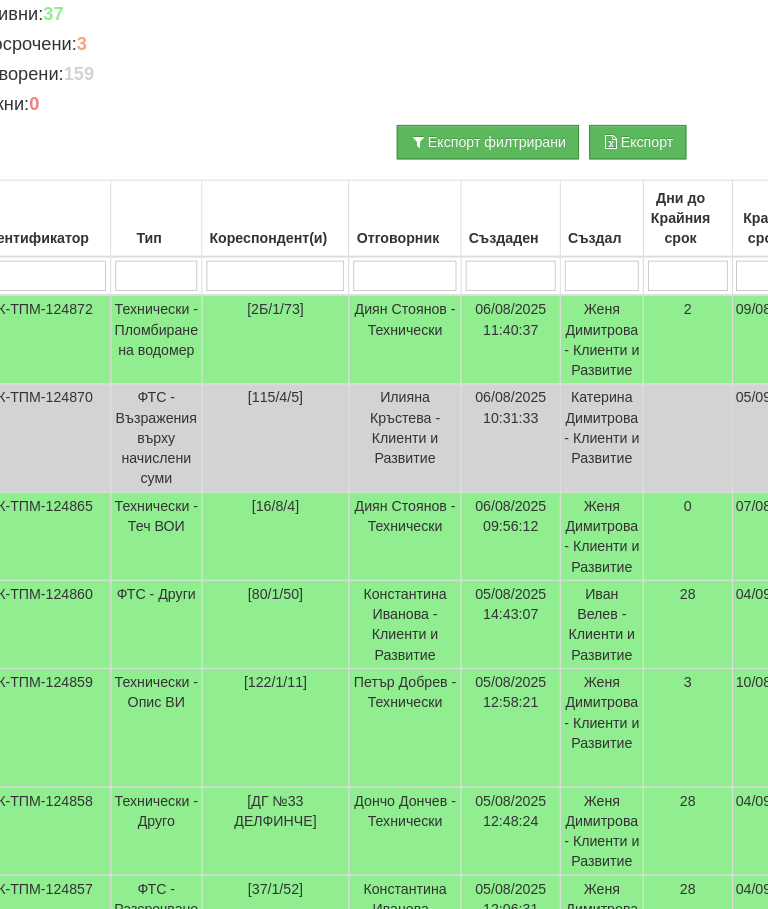 scroll, scrollTop: 344, scrollLeft: 0, axis: vertical 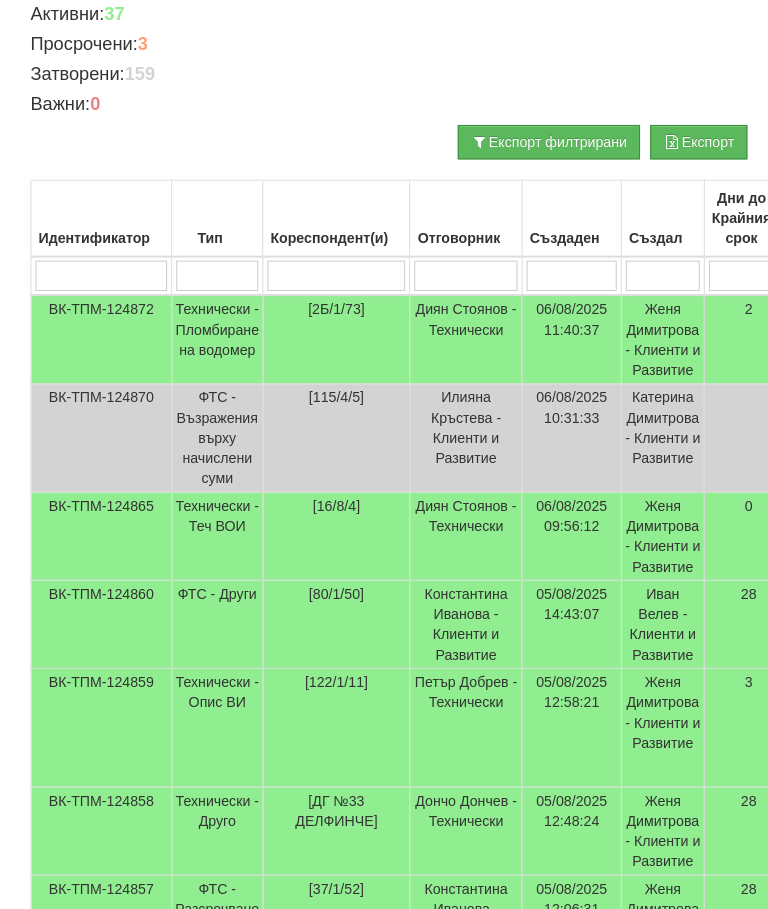type on "8" 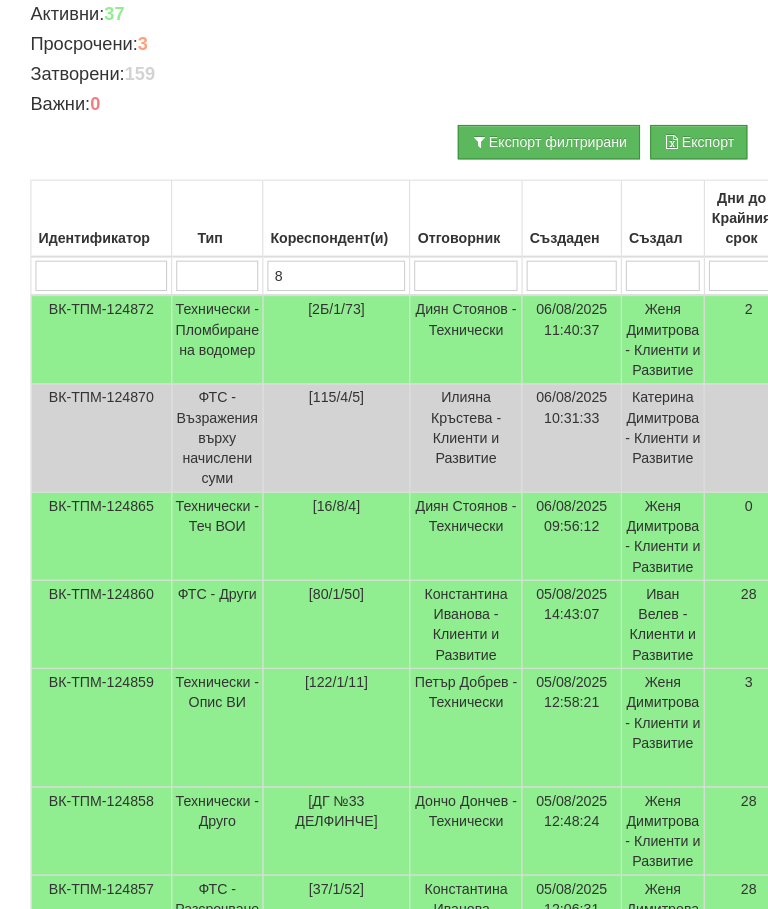 type on "8" 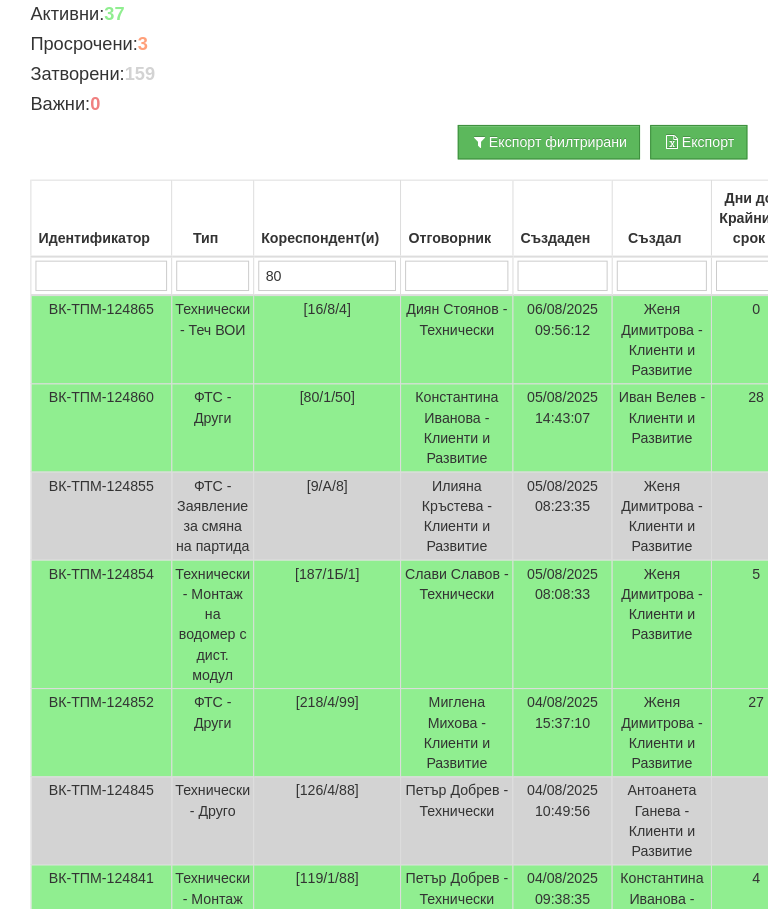 type on "80" 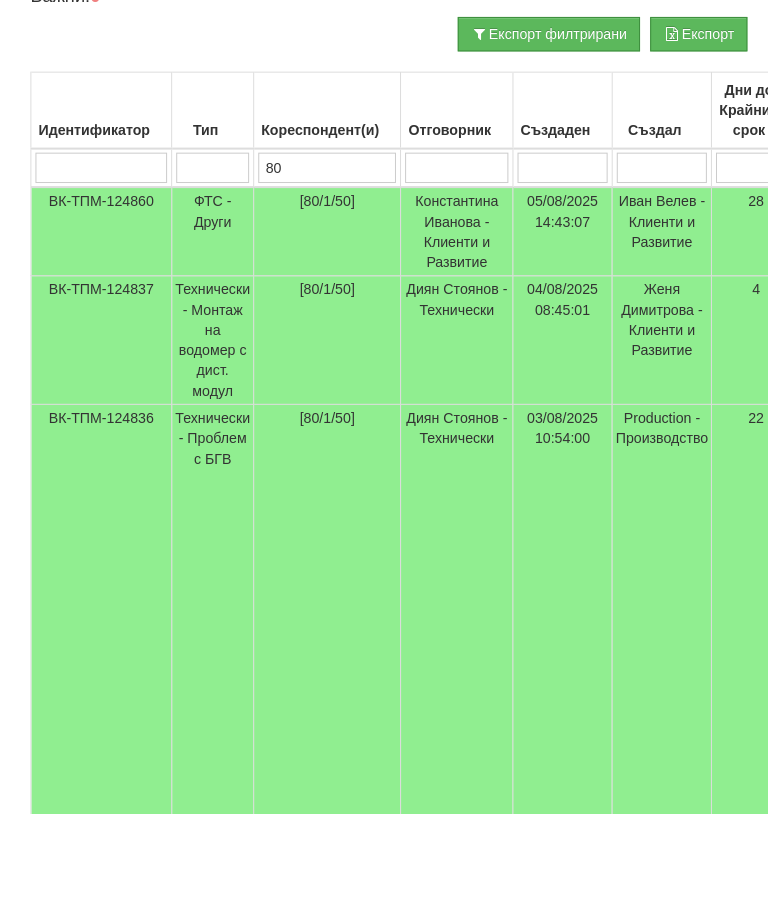 type on "80" 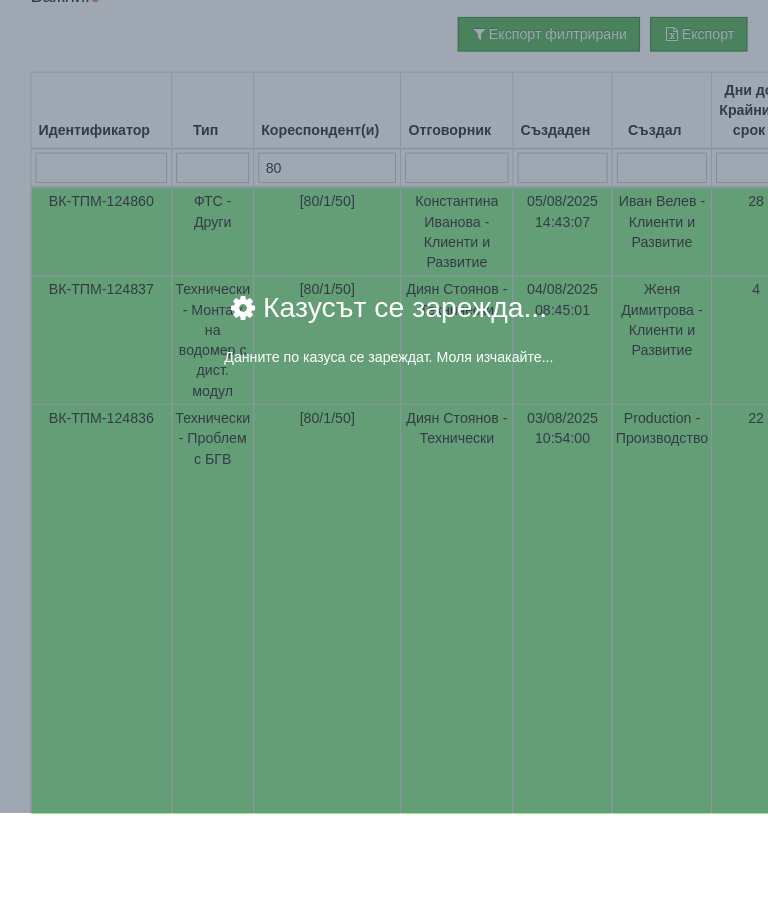 scroll, scrollTop: 439, scrollLeft: 0, axis: vertical 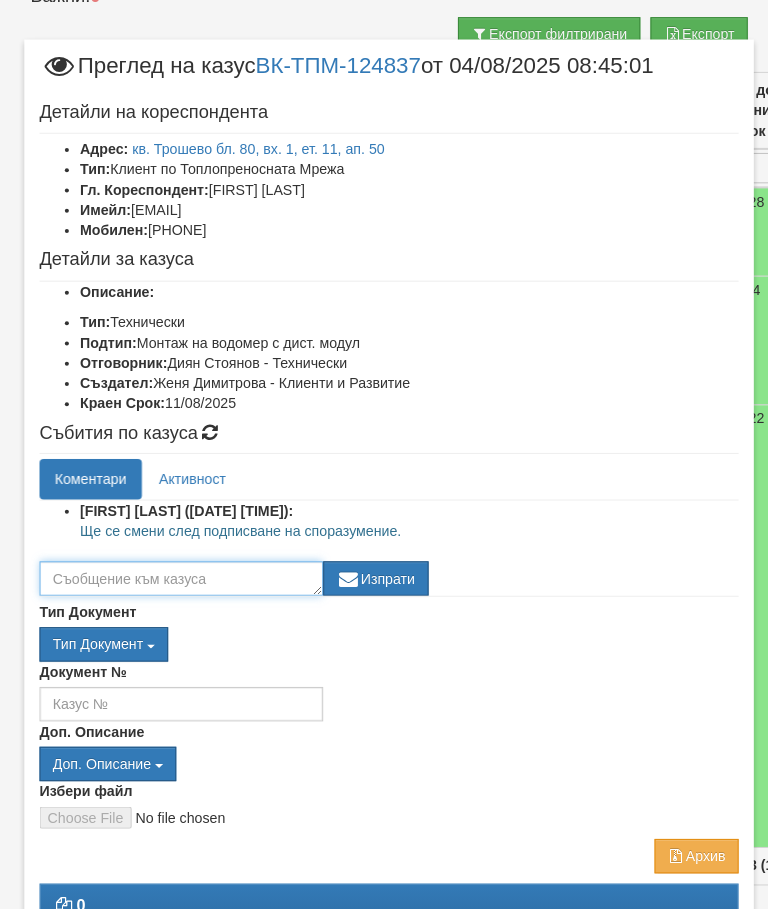 click at bounding box center (179, 582) 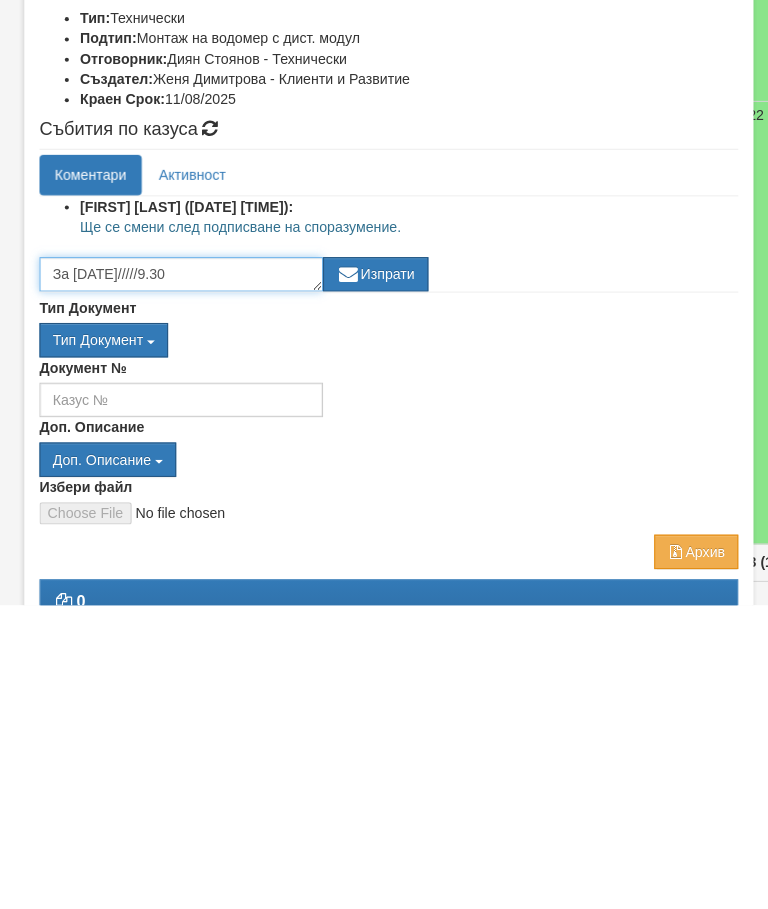 type on "За [DATE]/////9.30" 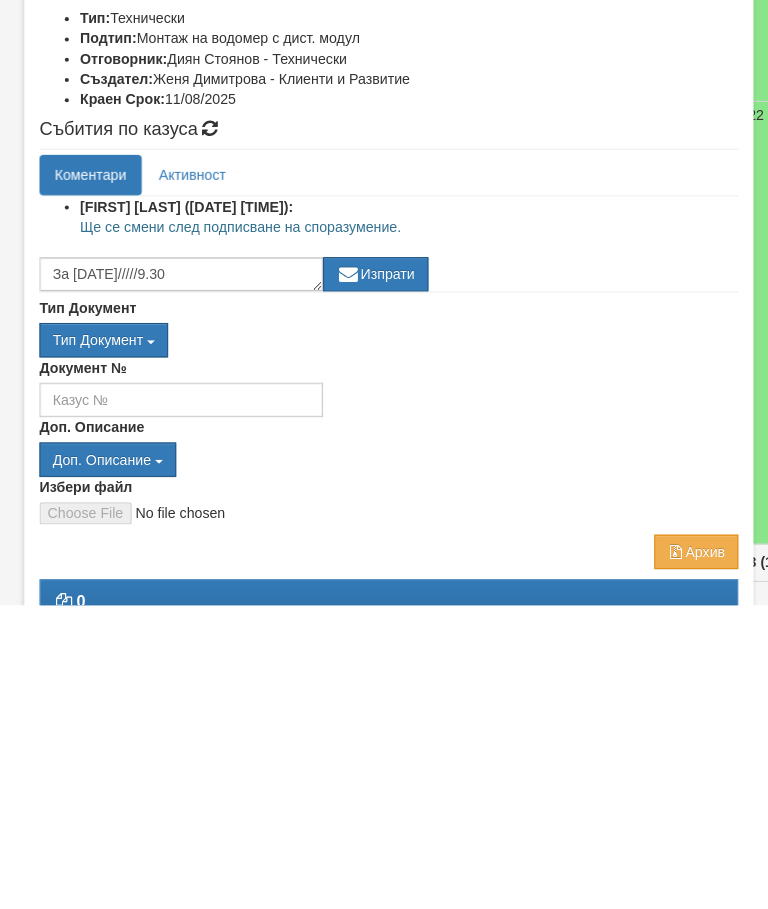 click on "Изпрати" at bounding box center (371, 582) 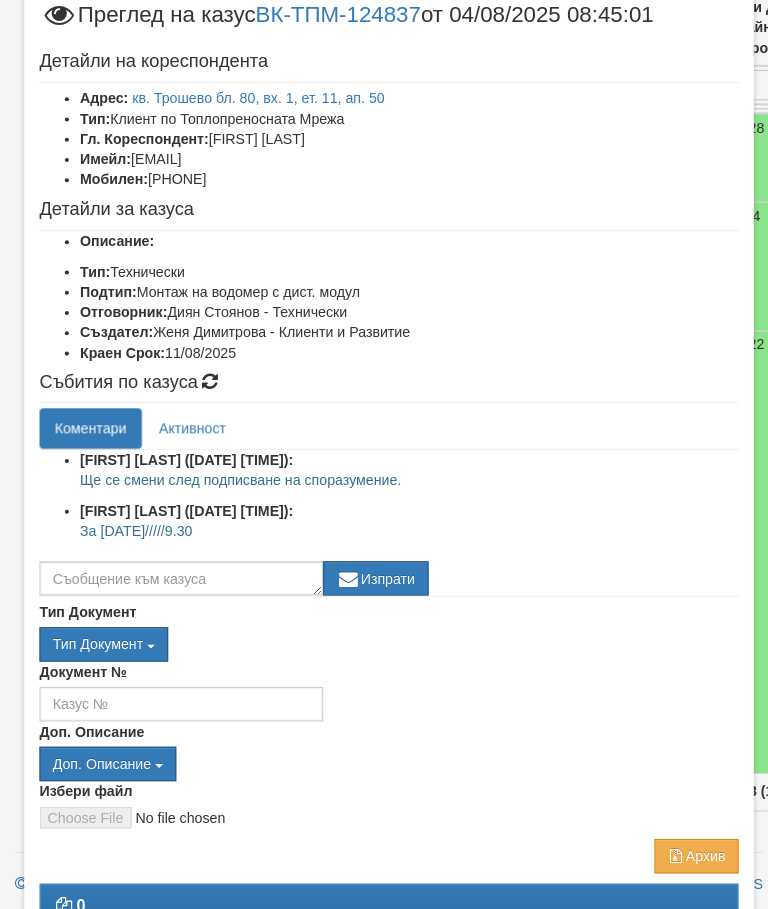 scroll, scrollTop: 214, scrollLeft: 0, axis: vertical 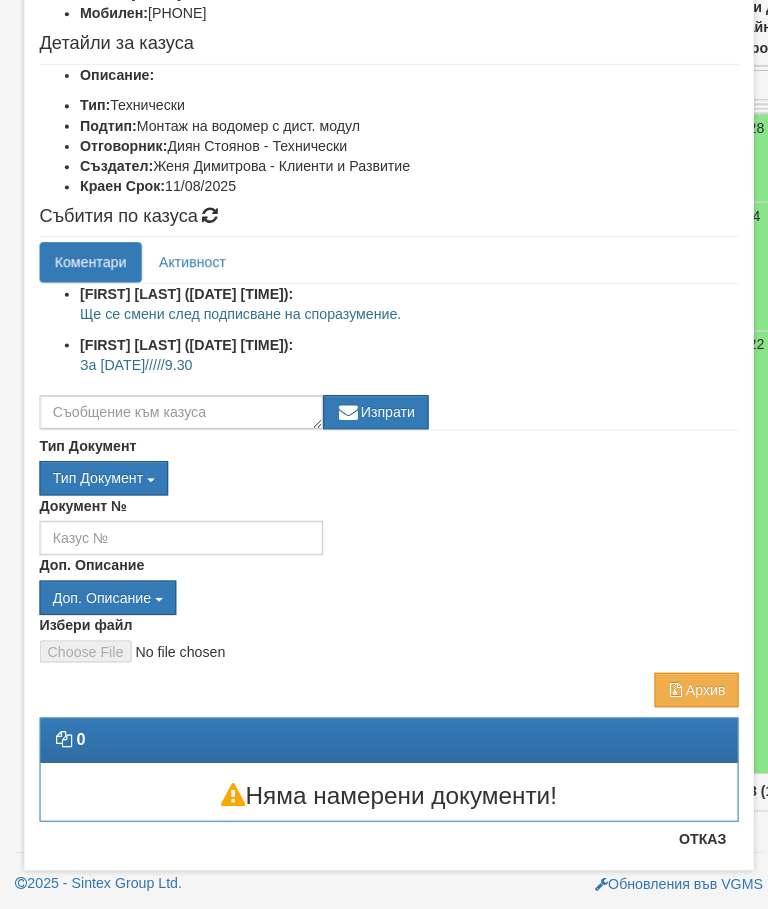 click on "Отказ" at bounding box center [693, 839] 